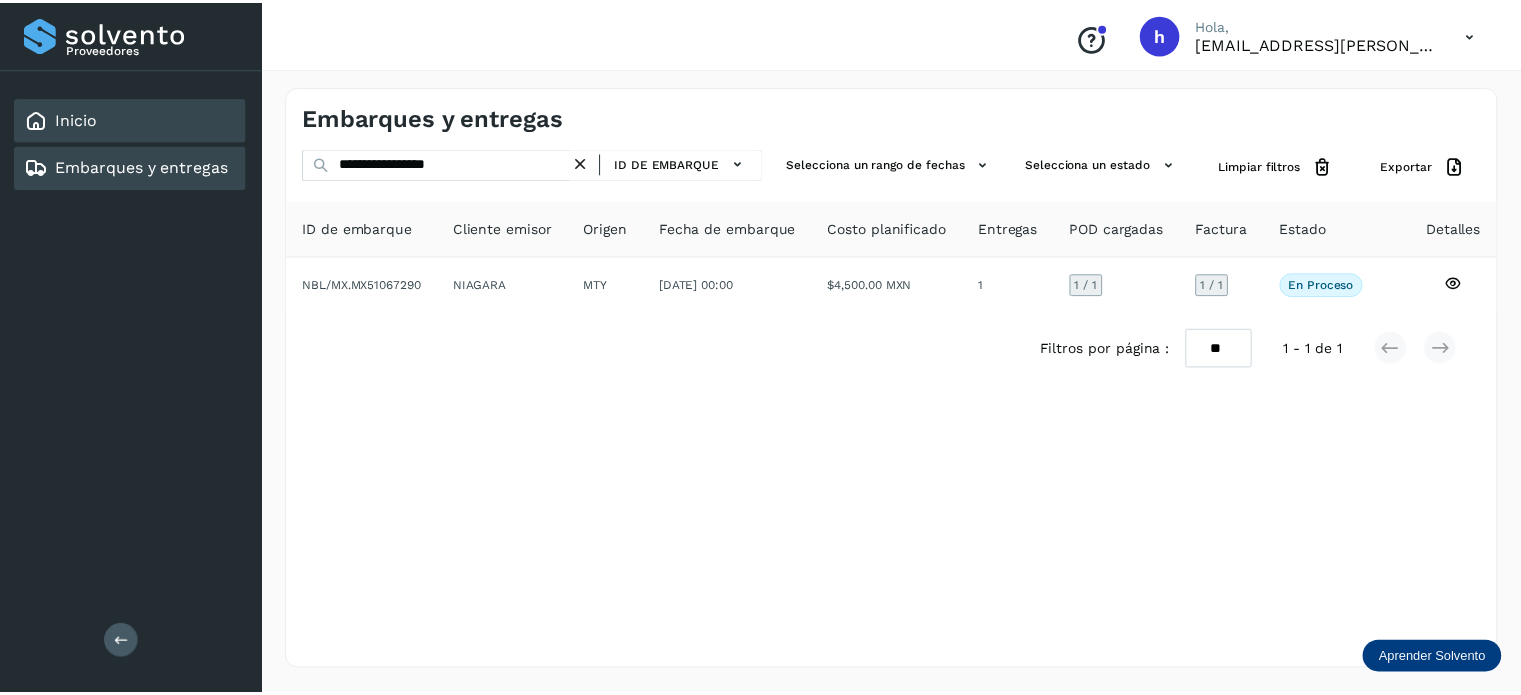 scroll, scrollTop: 0, scrollLeft: 0, axis: both 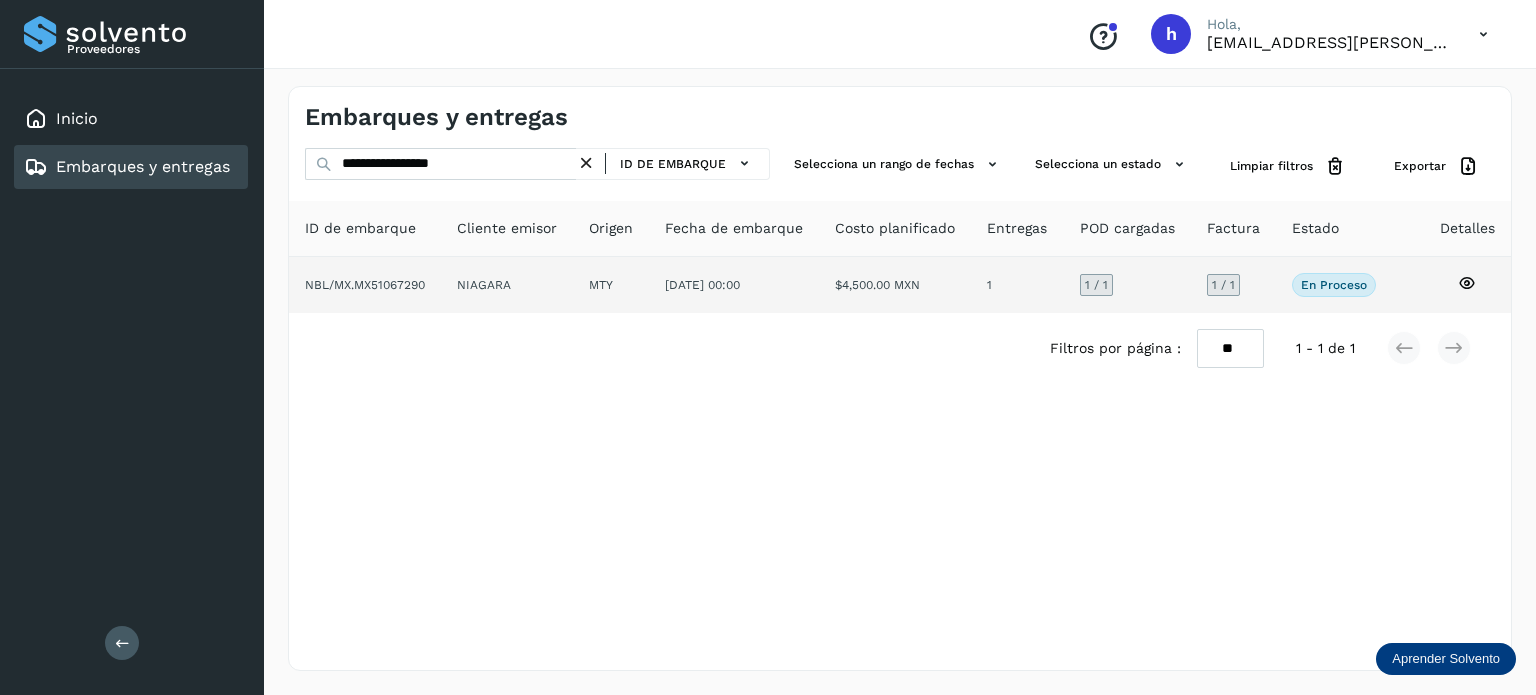 click on "NIAGARA" 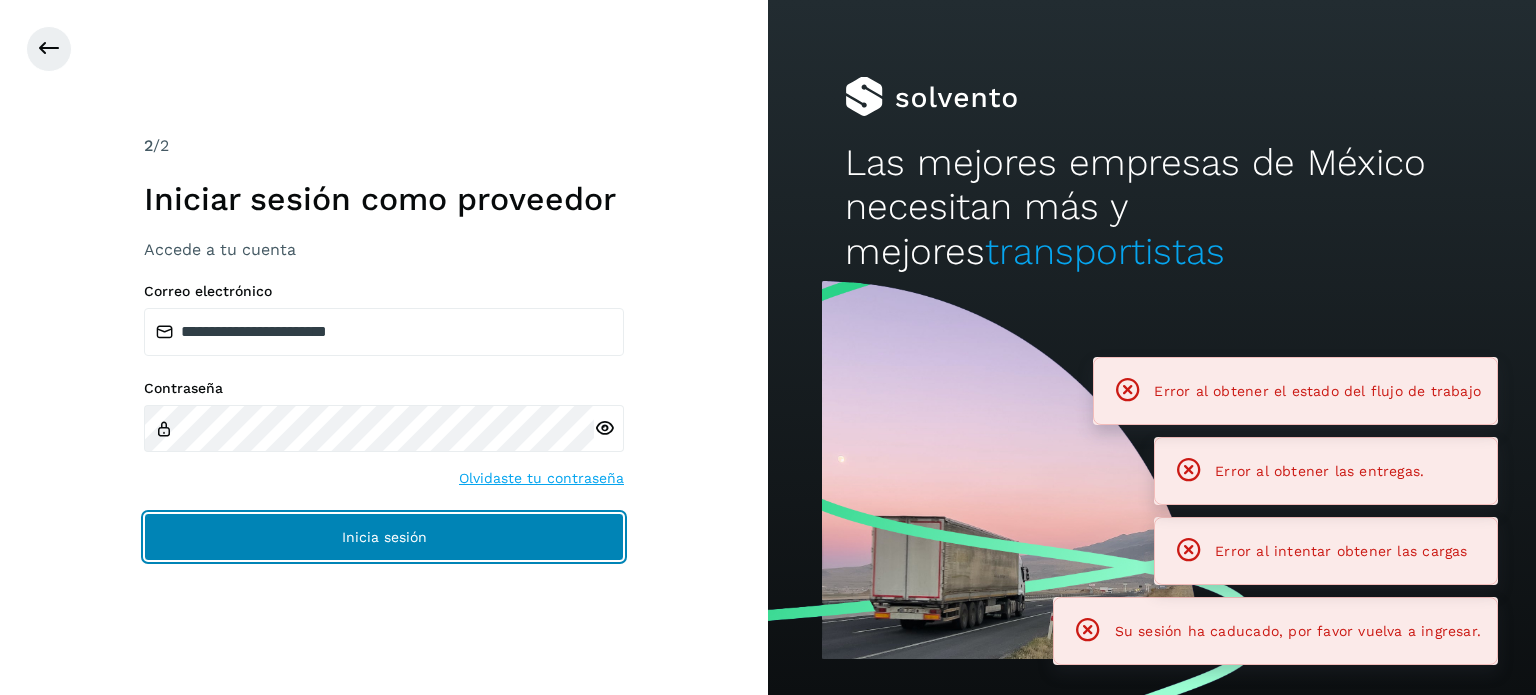 click on "Inicia sesión" 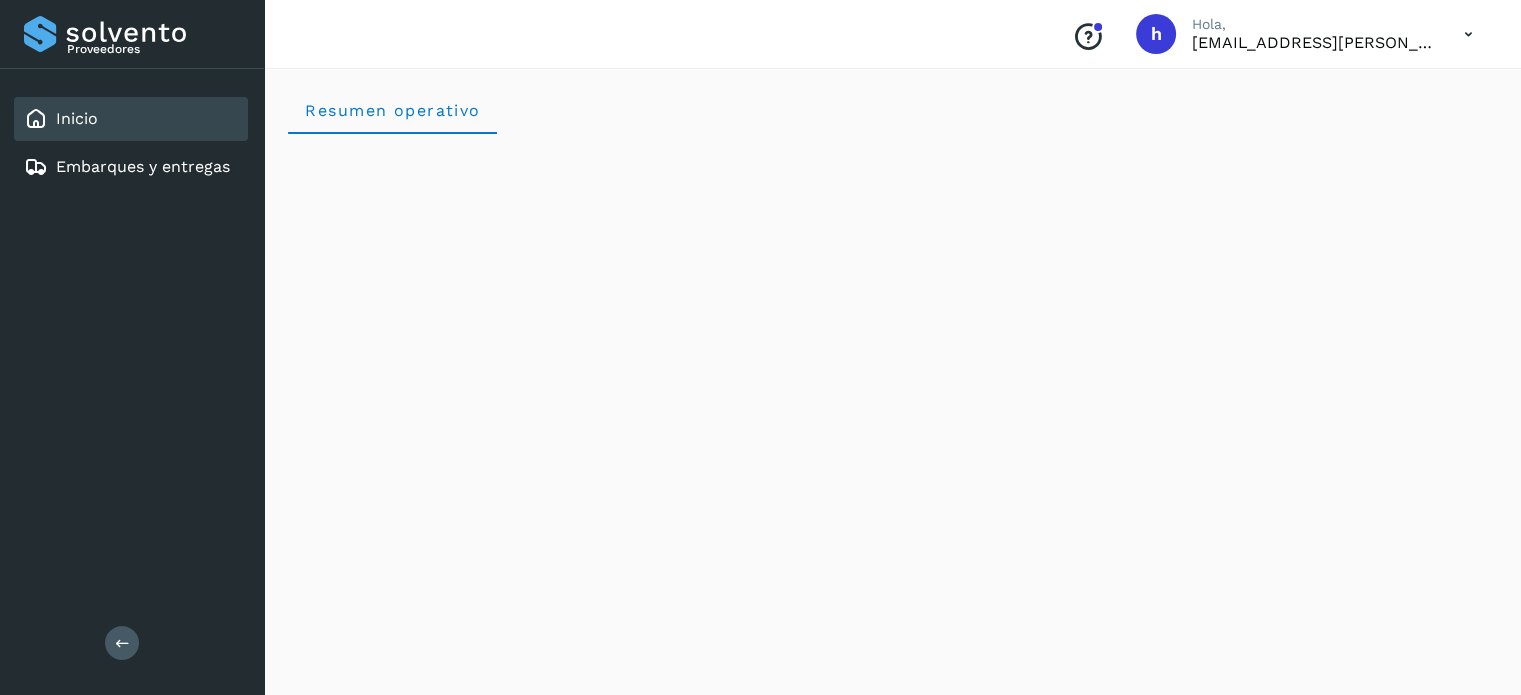 click on "Resumen operativo" at bounding box center (892, 110) 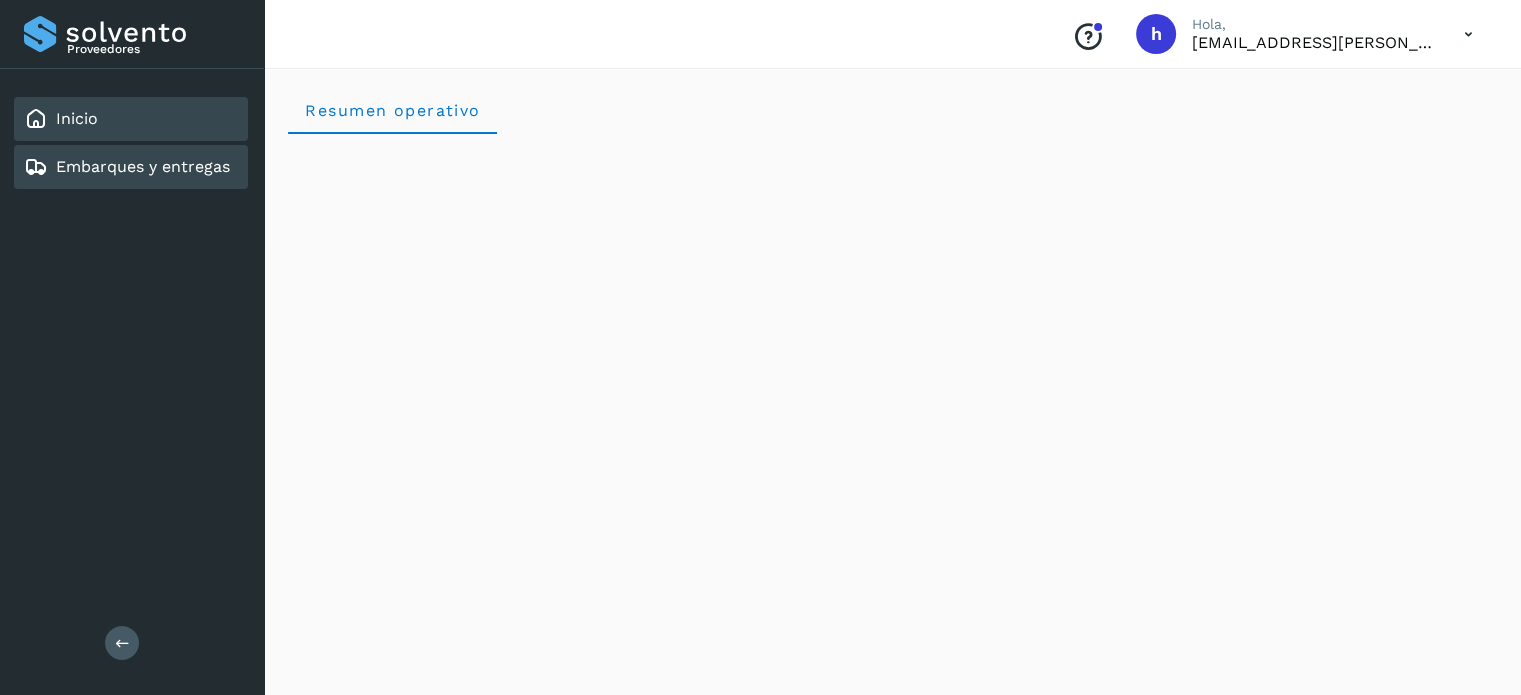 click on "Embarques y entregas" at bounding box center [143, 166] 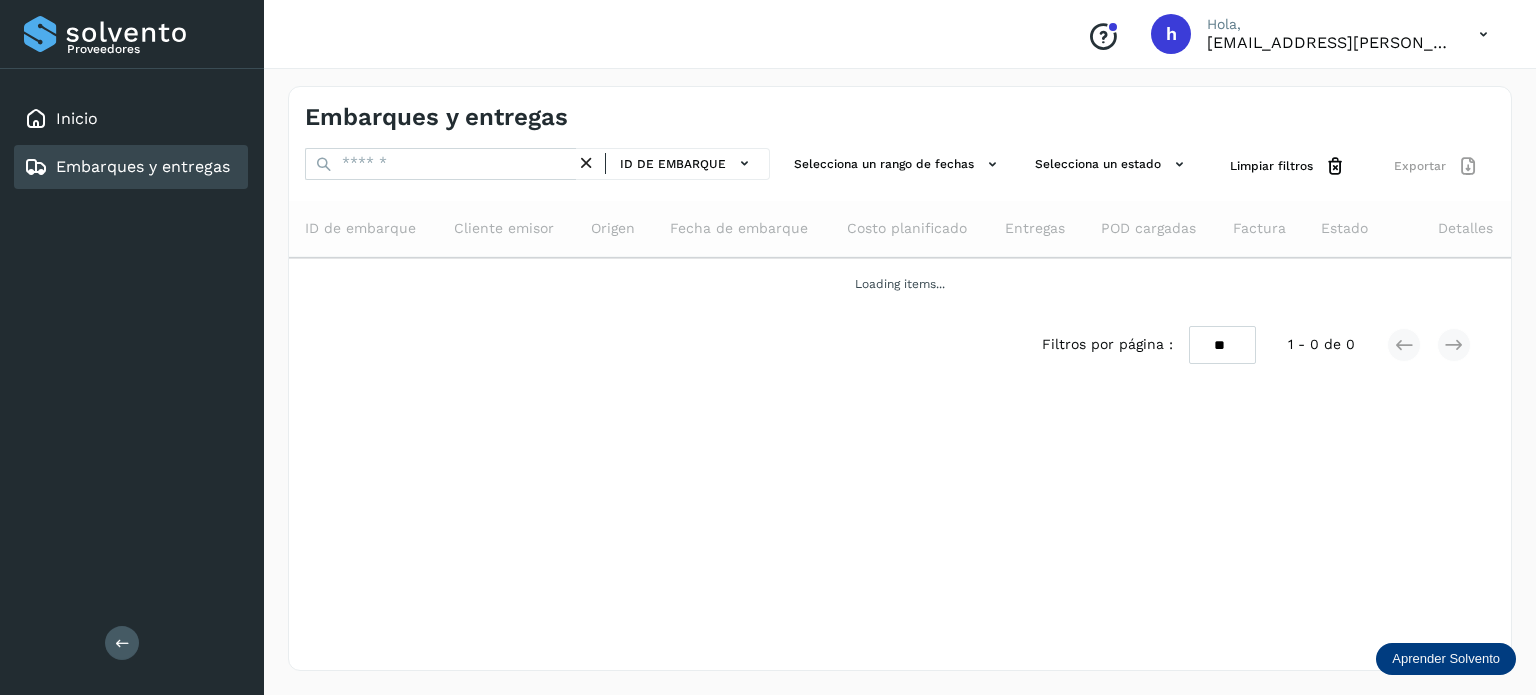click on "Embarques y entregas" at bounding box center (900, 109) 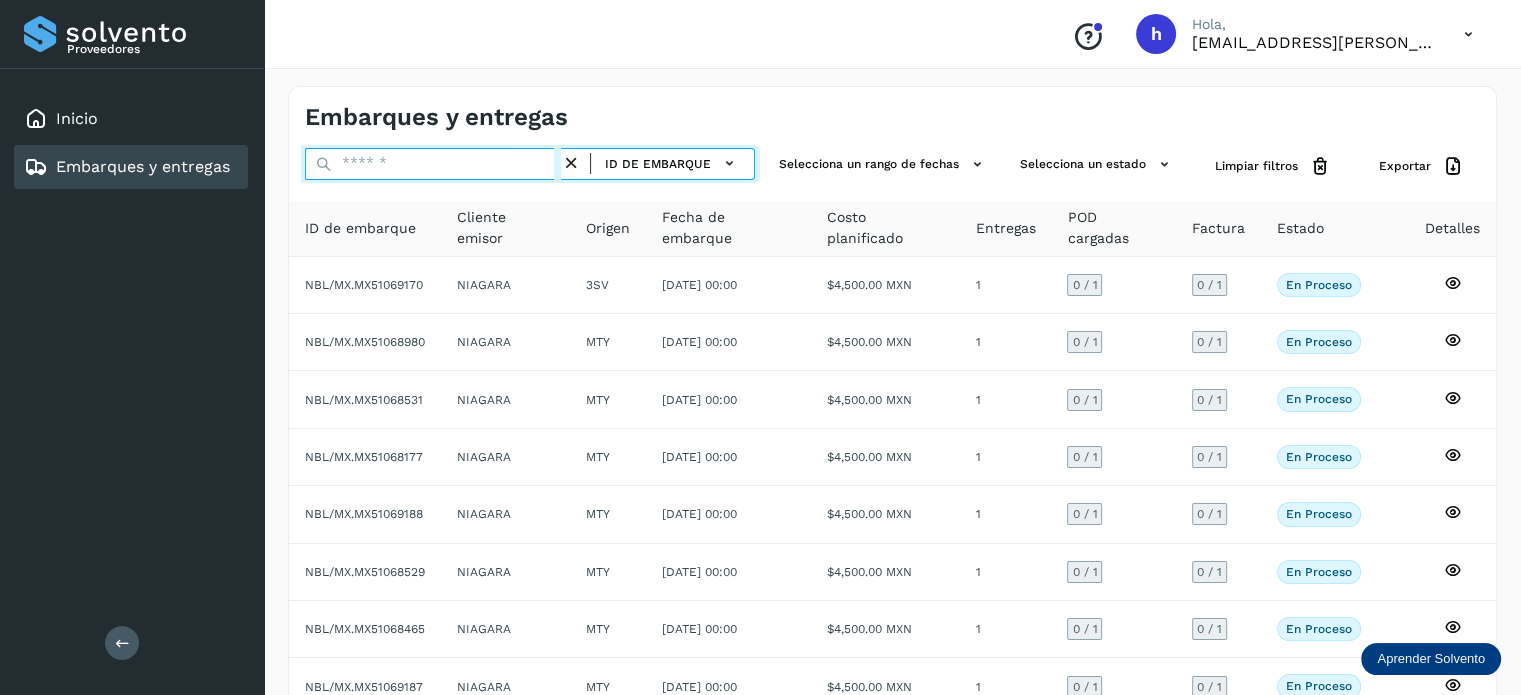 click at bounding box center (433, 164) 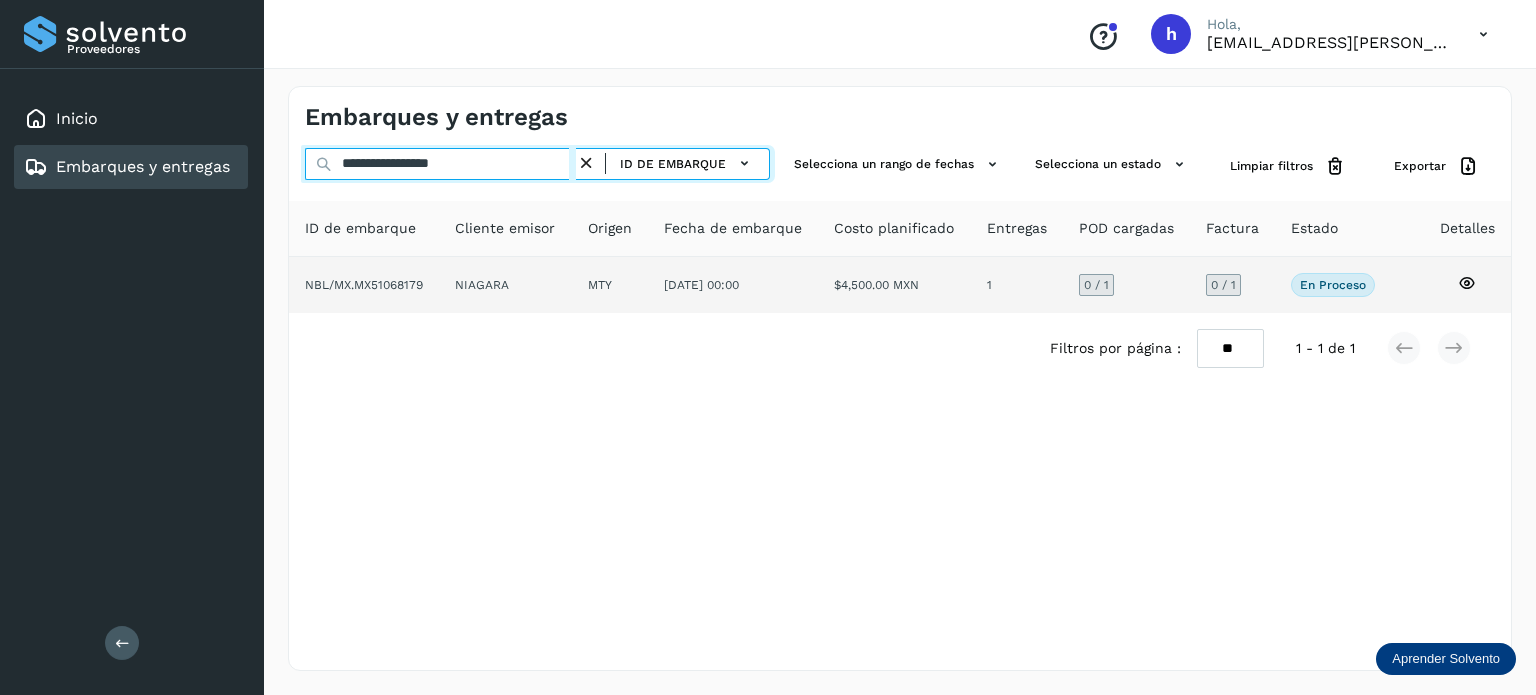type on "**********" 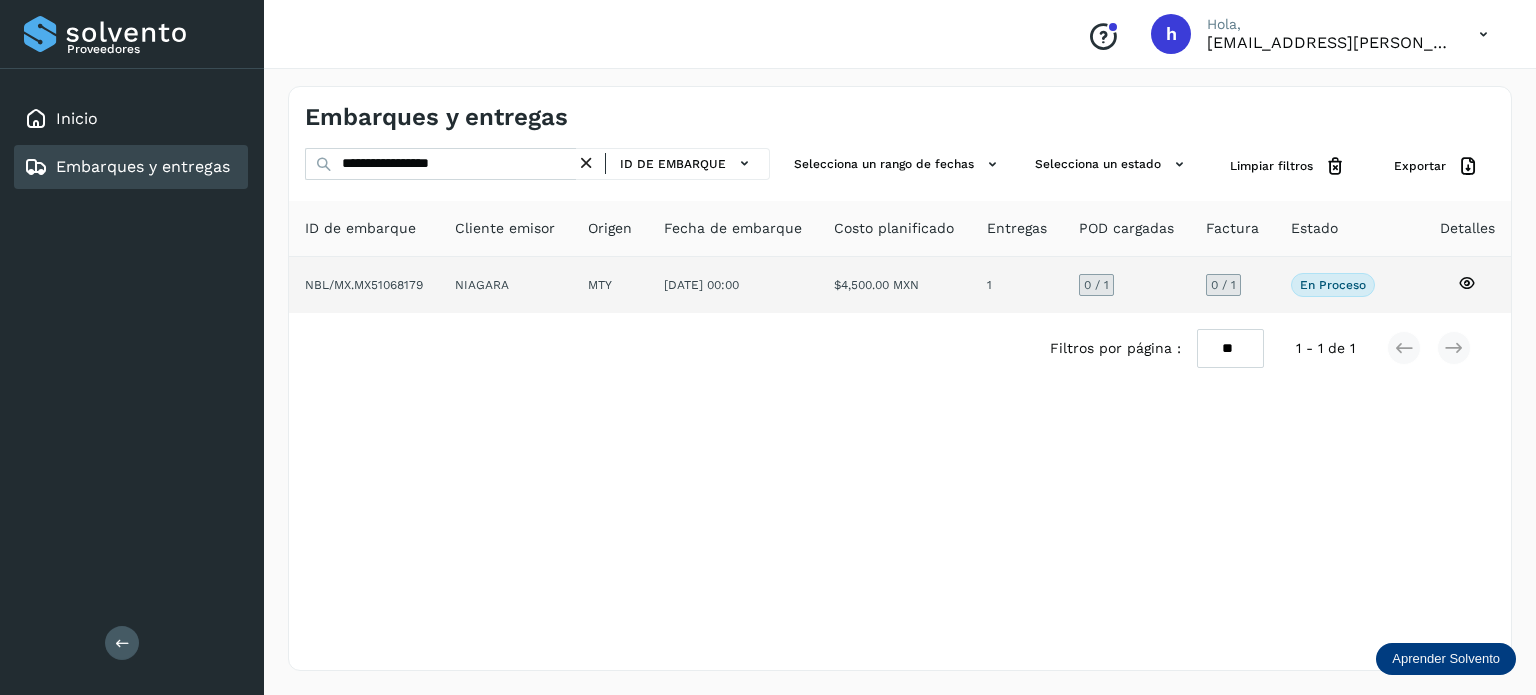 click on "NIAGARA" 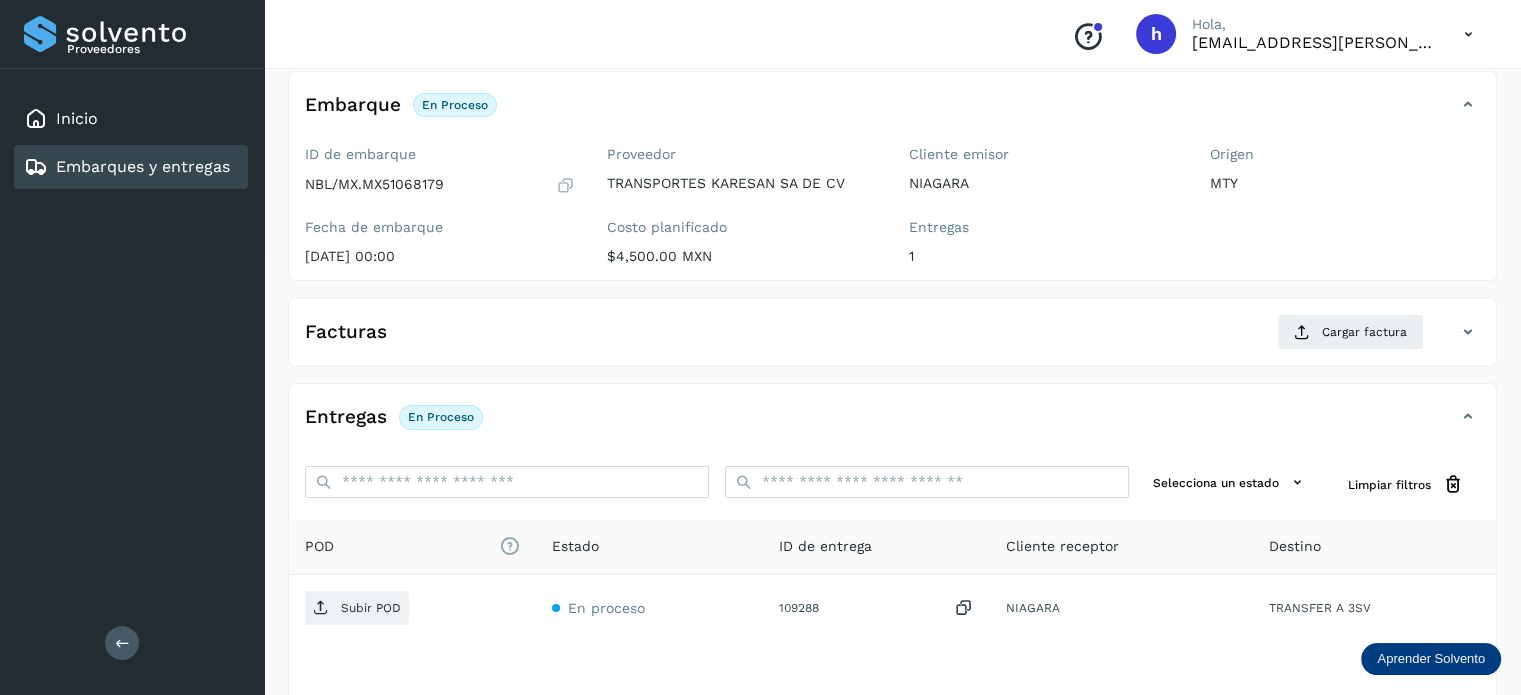 scroll, scrollTop: 116, scrollLeft: 0, axis: vertical 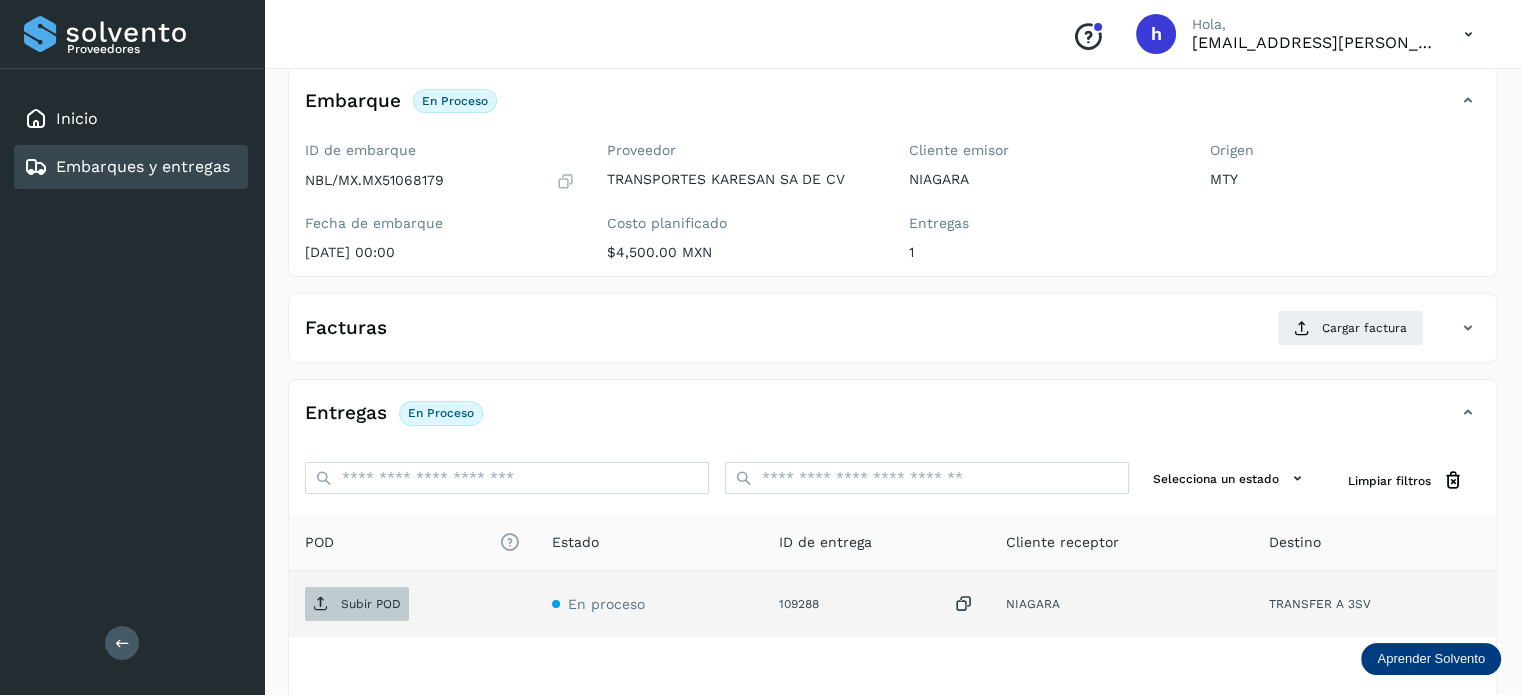 click on "Subir POD" at bounding box center [357, 604] 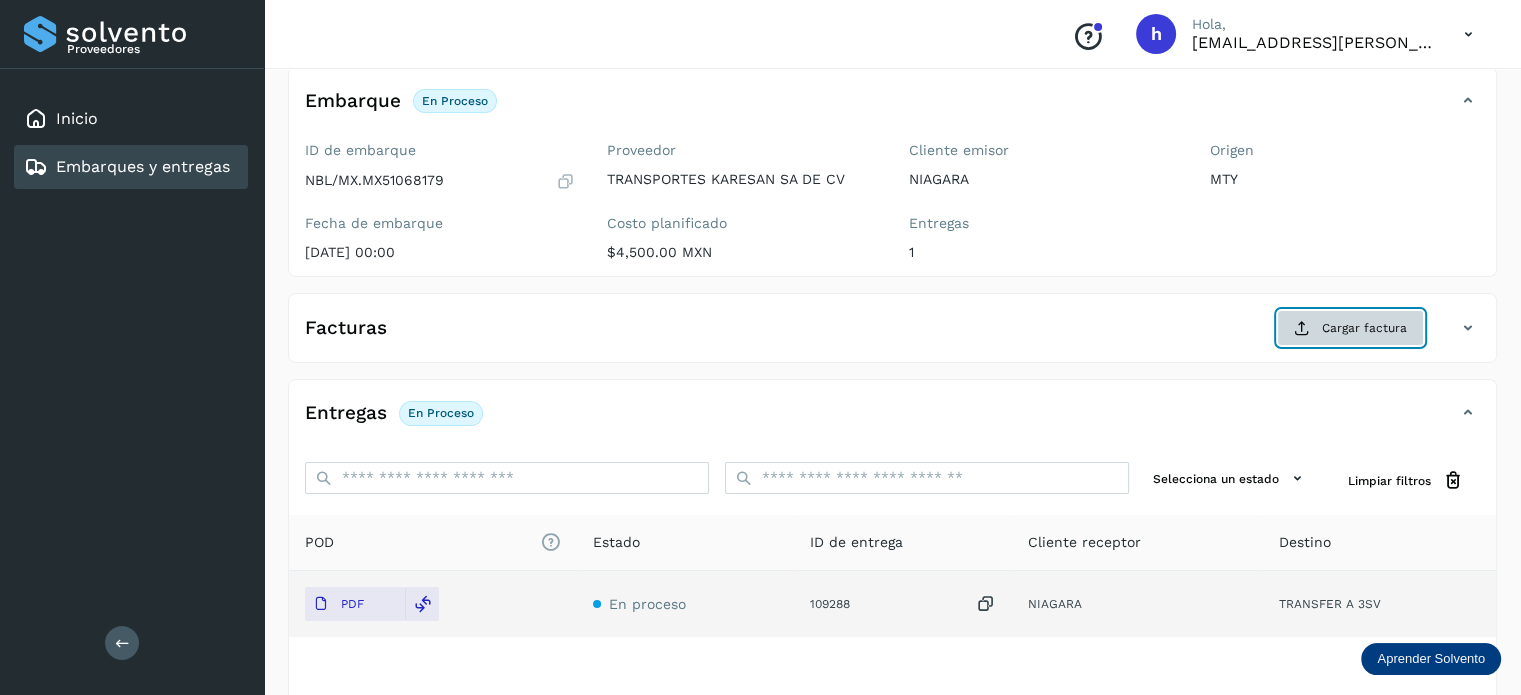 click on "Cargar factura" 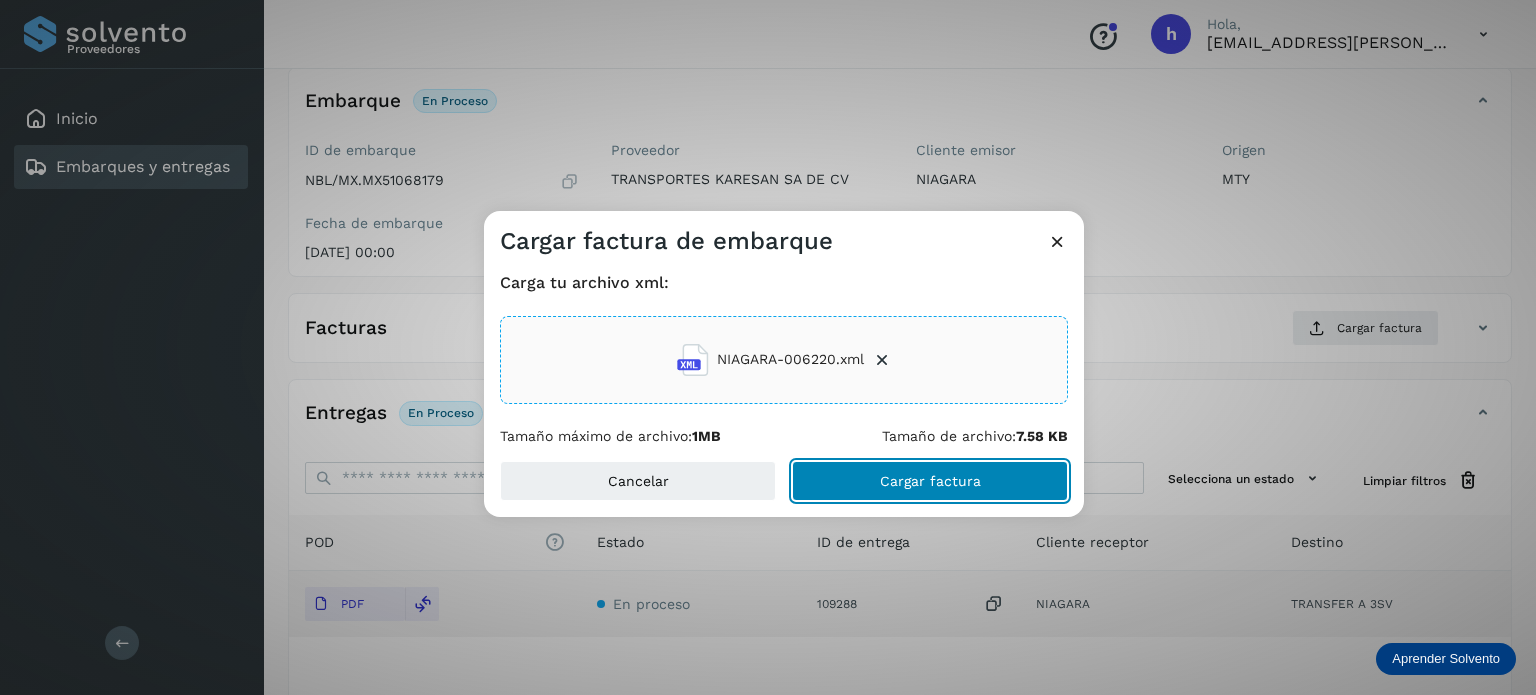 click on "Cargar factura" 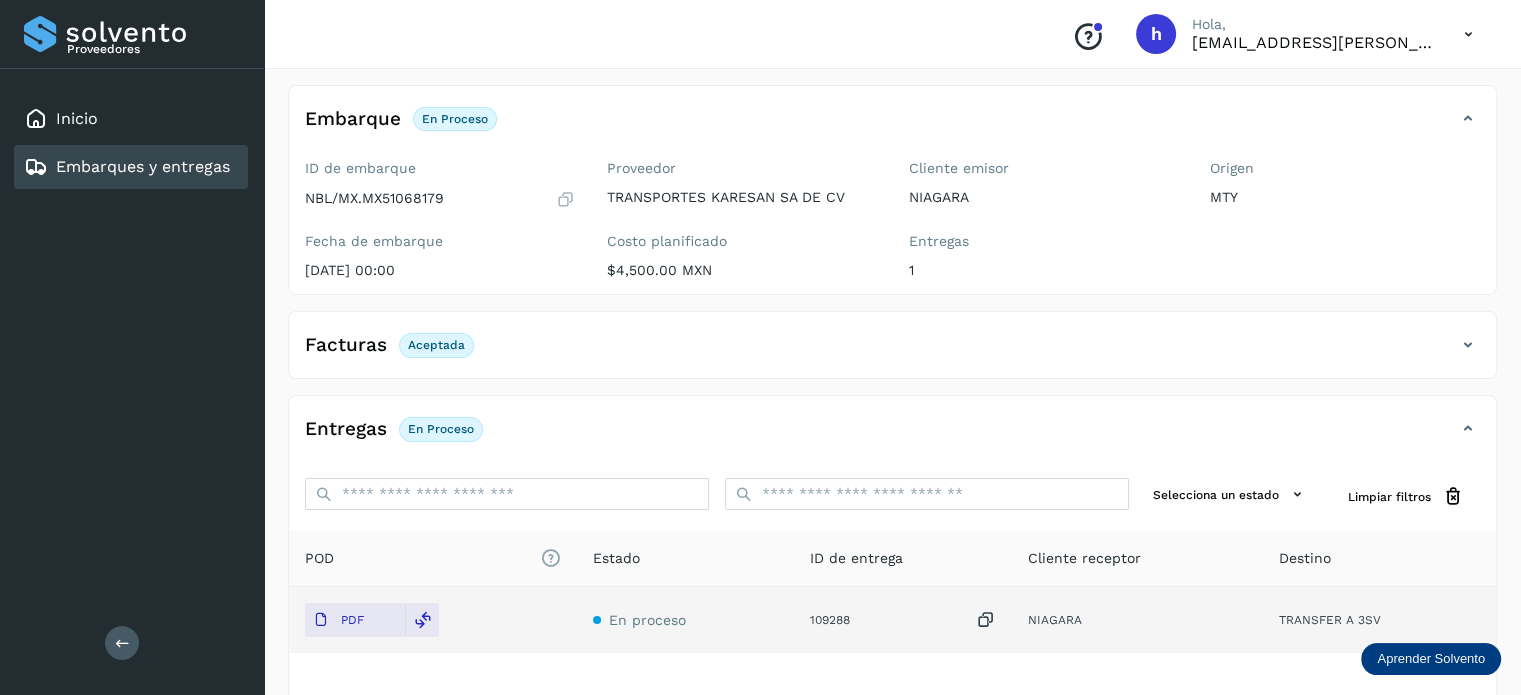 scroll, scrollTop: 0, scrollLeft: 0, axis: both 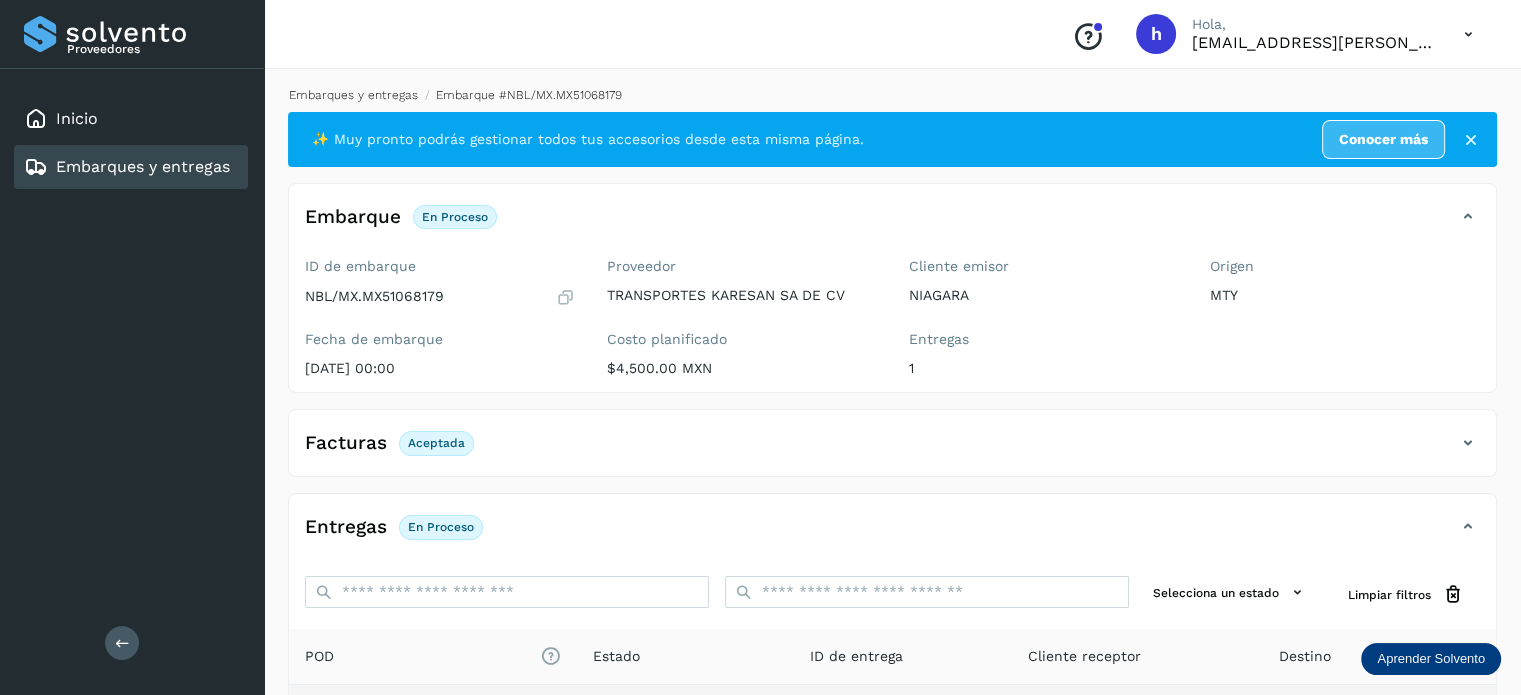 click on "Embarques y entregas" at bounding box center [353, 95] 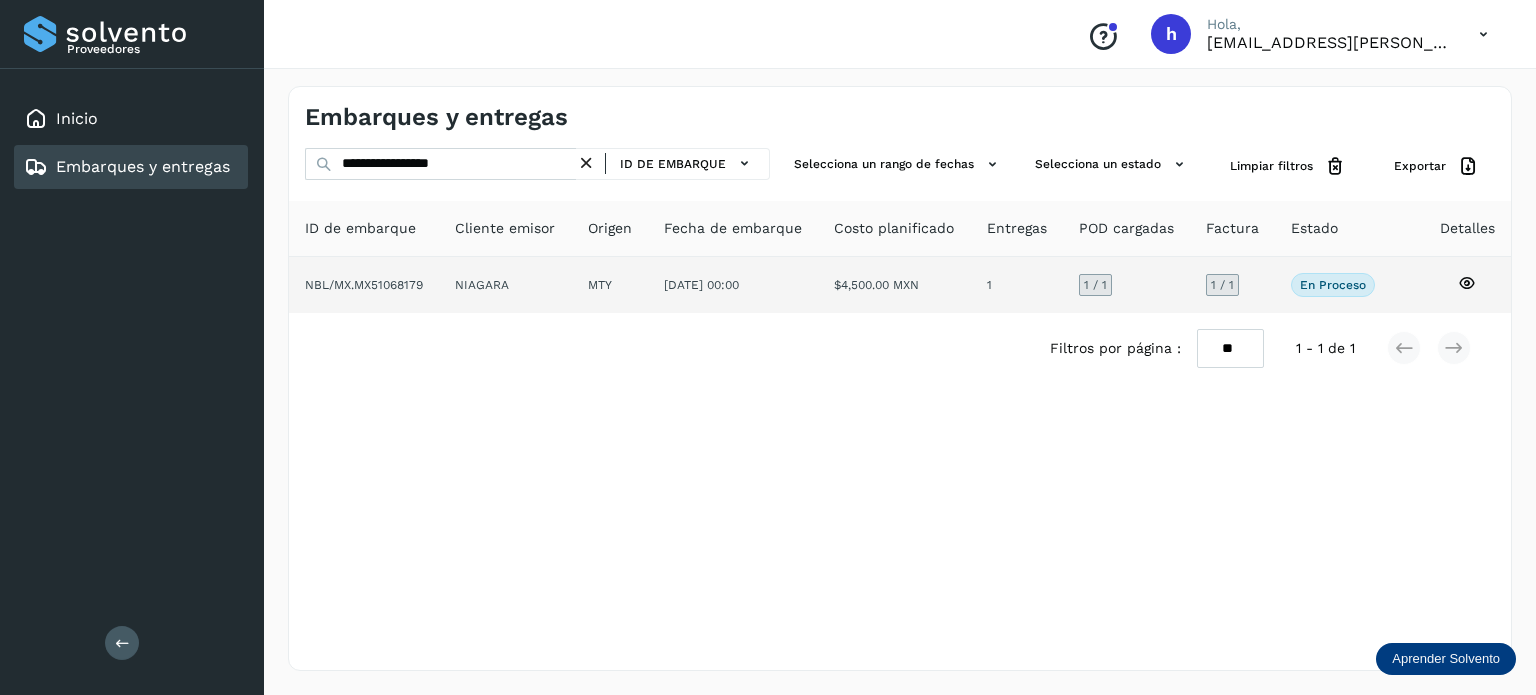 click on "NIAGARA" 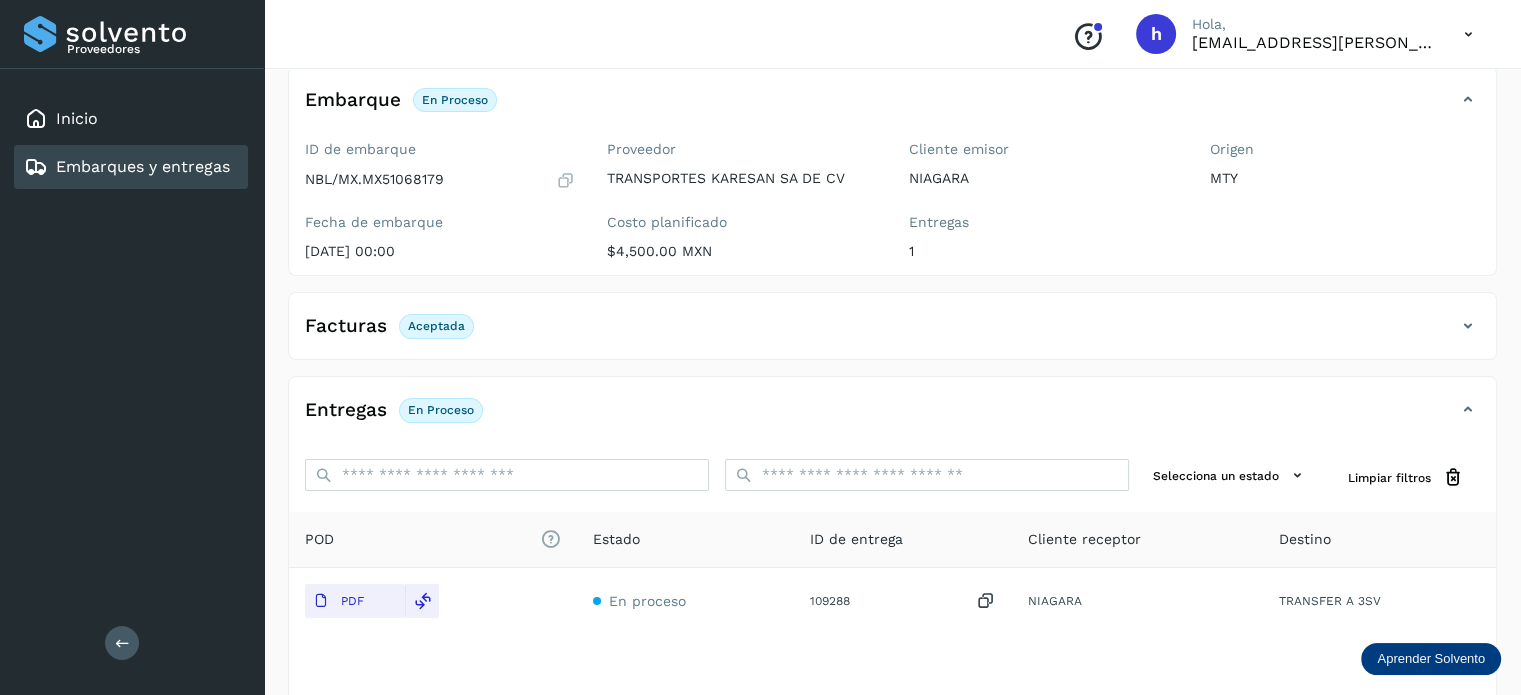 scroll, scrollTop: 116, scrollLeft: 0, axis: vertical 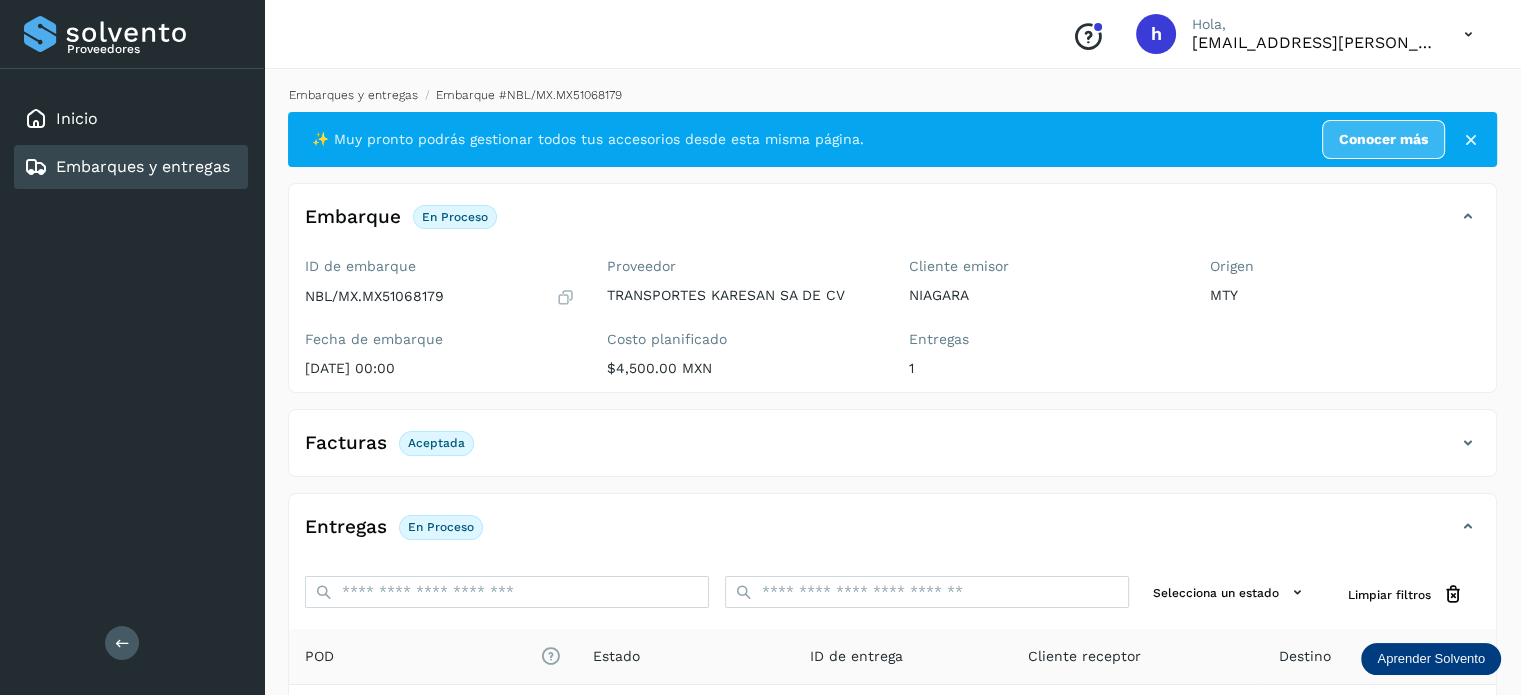 click on "Embarques y entregas" at bounding box center [353, 95] 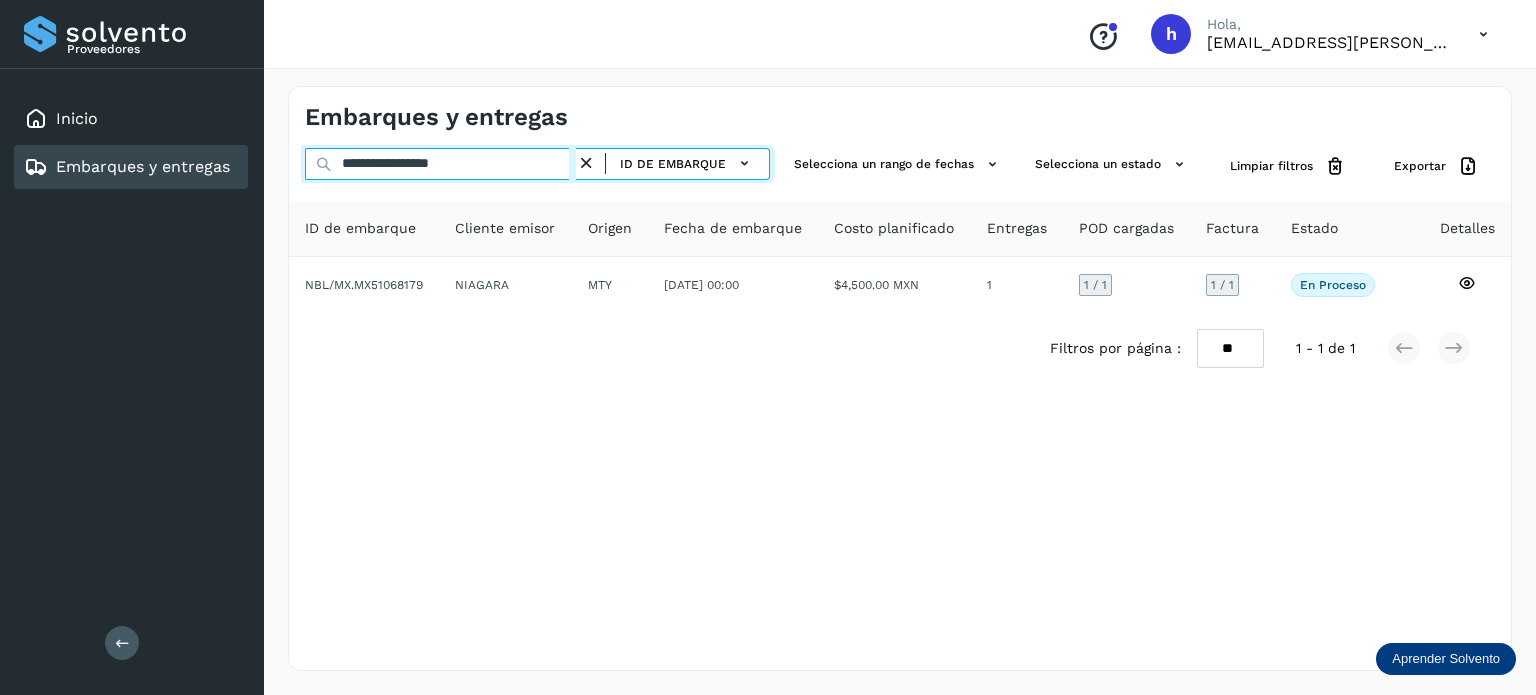 drag, startPoint x: 512, startPoint y: 153, endPoint x: 0, endPoint y: 171, distance: 512.3163 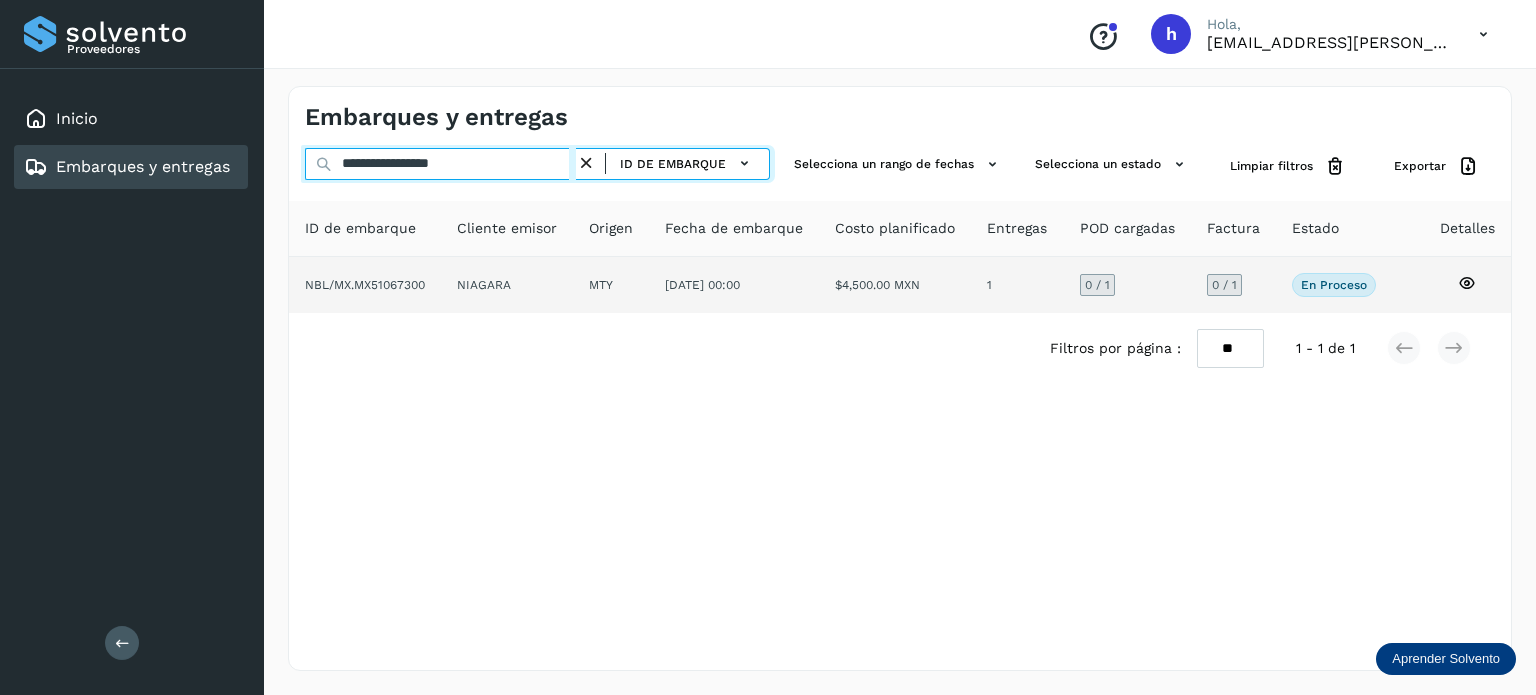 type on "**********" 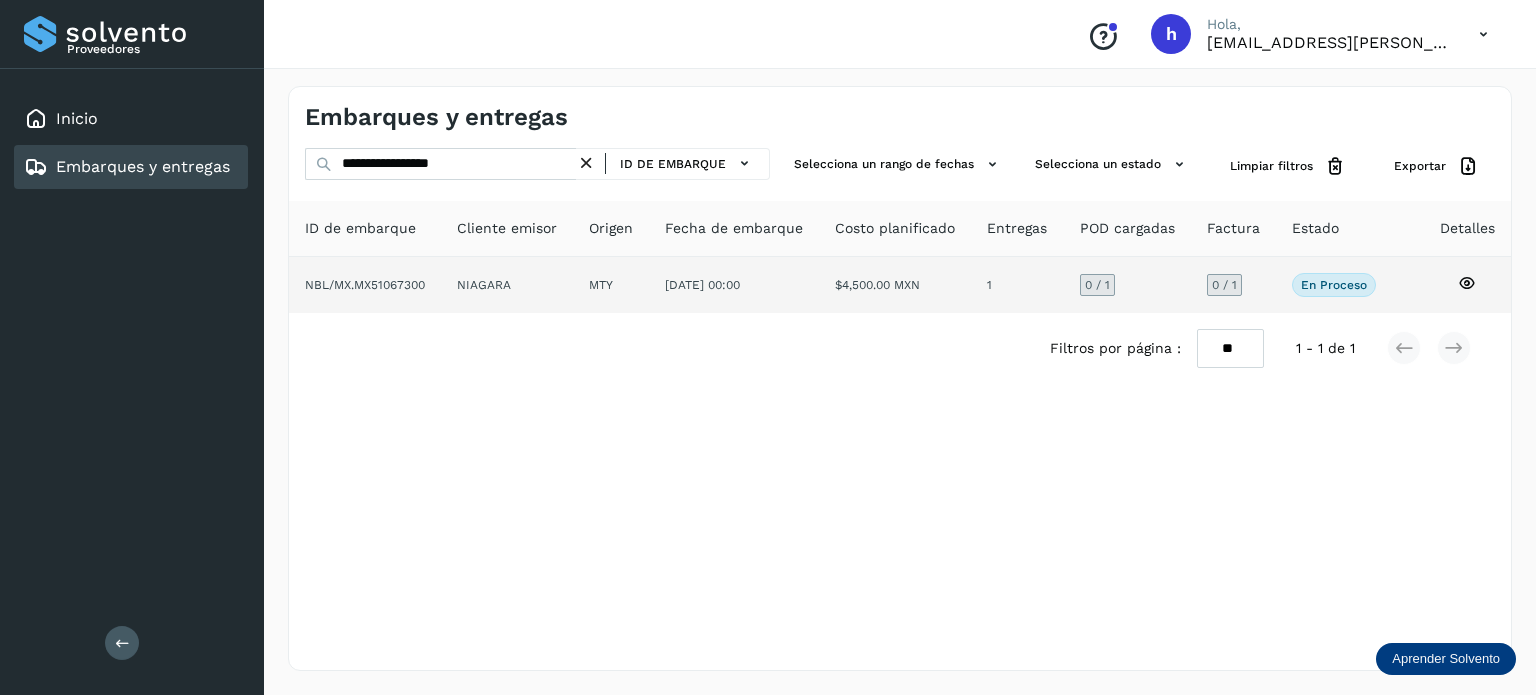 click on "NBL/MX.MX51067300" 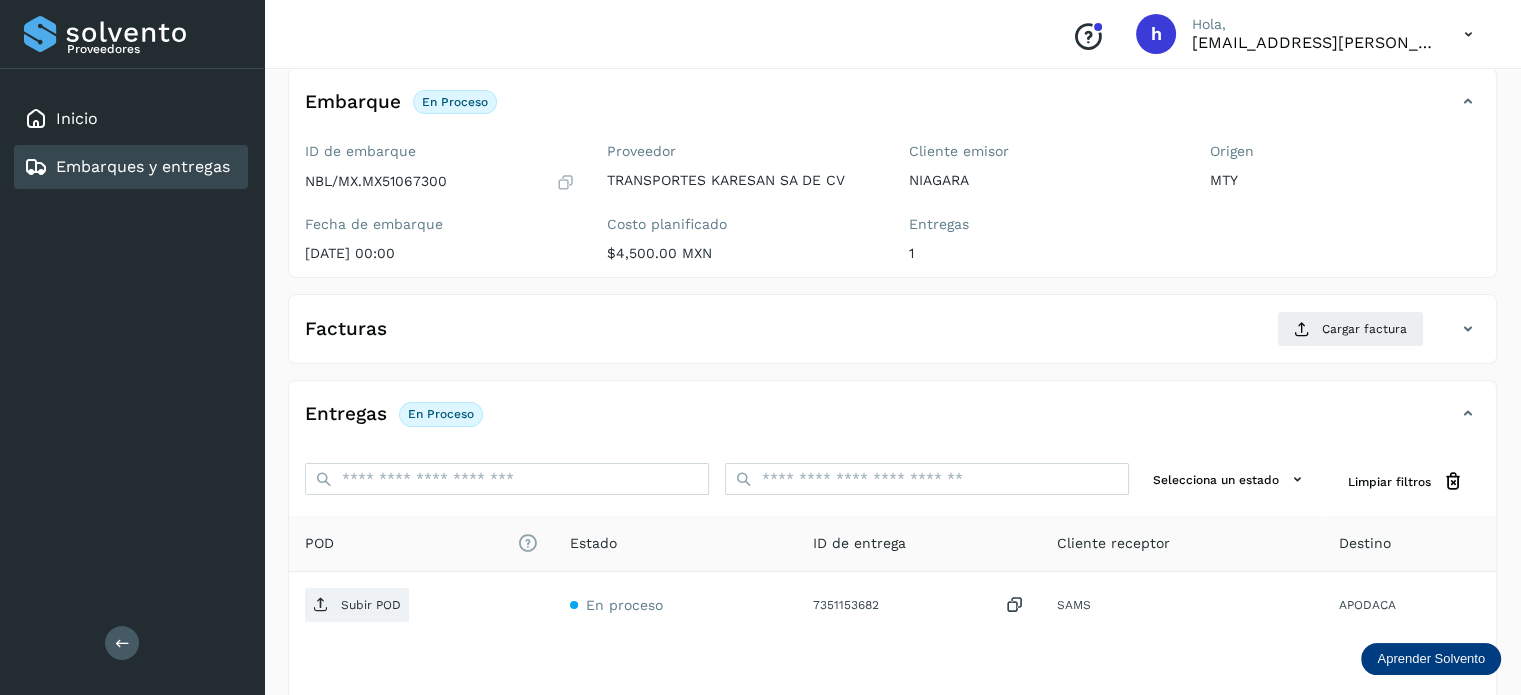 scroll, scrollTop: 119, scrollLeft: 0, axis: vertical 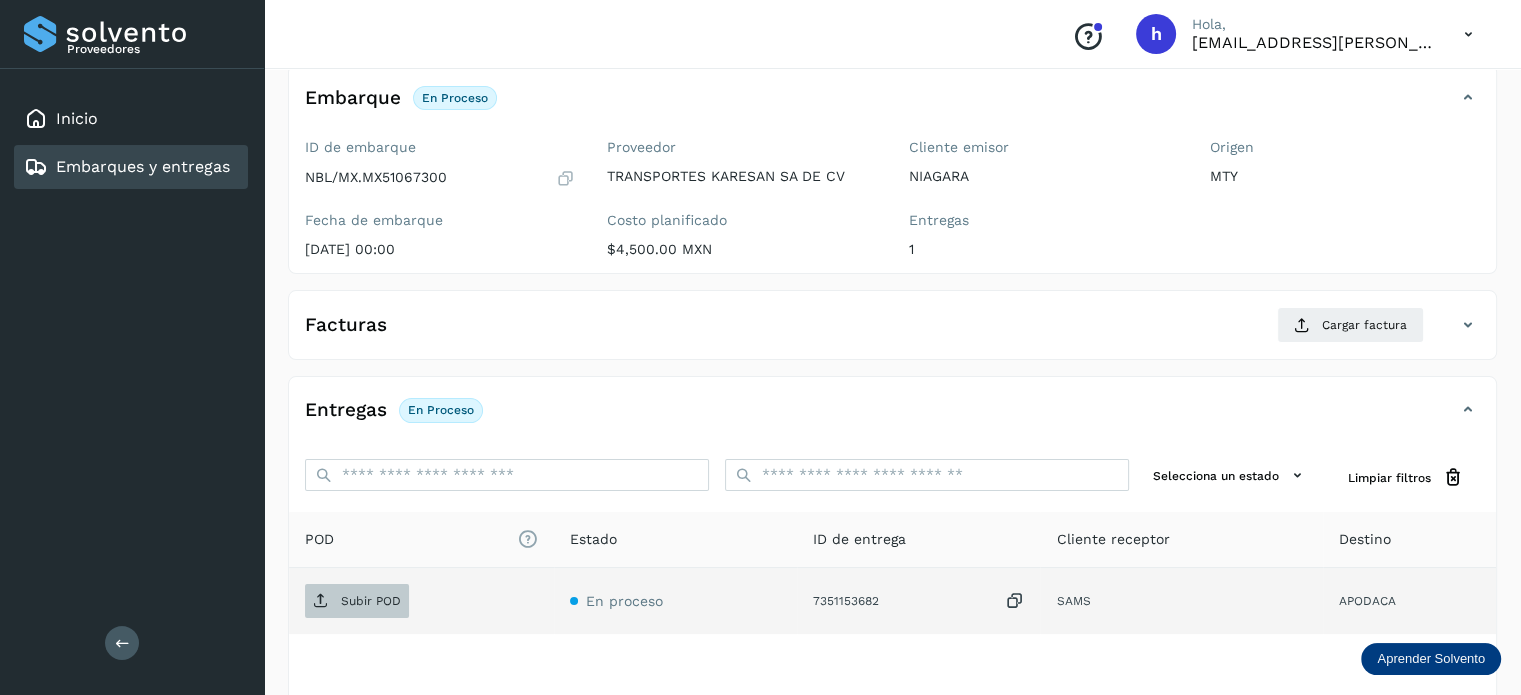 click on "Subir POD" at bounding box center (371, 601) 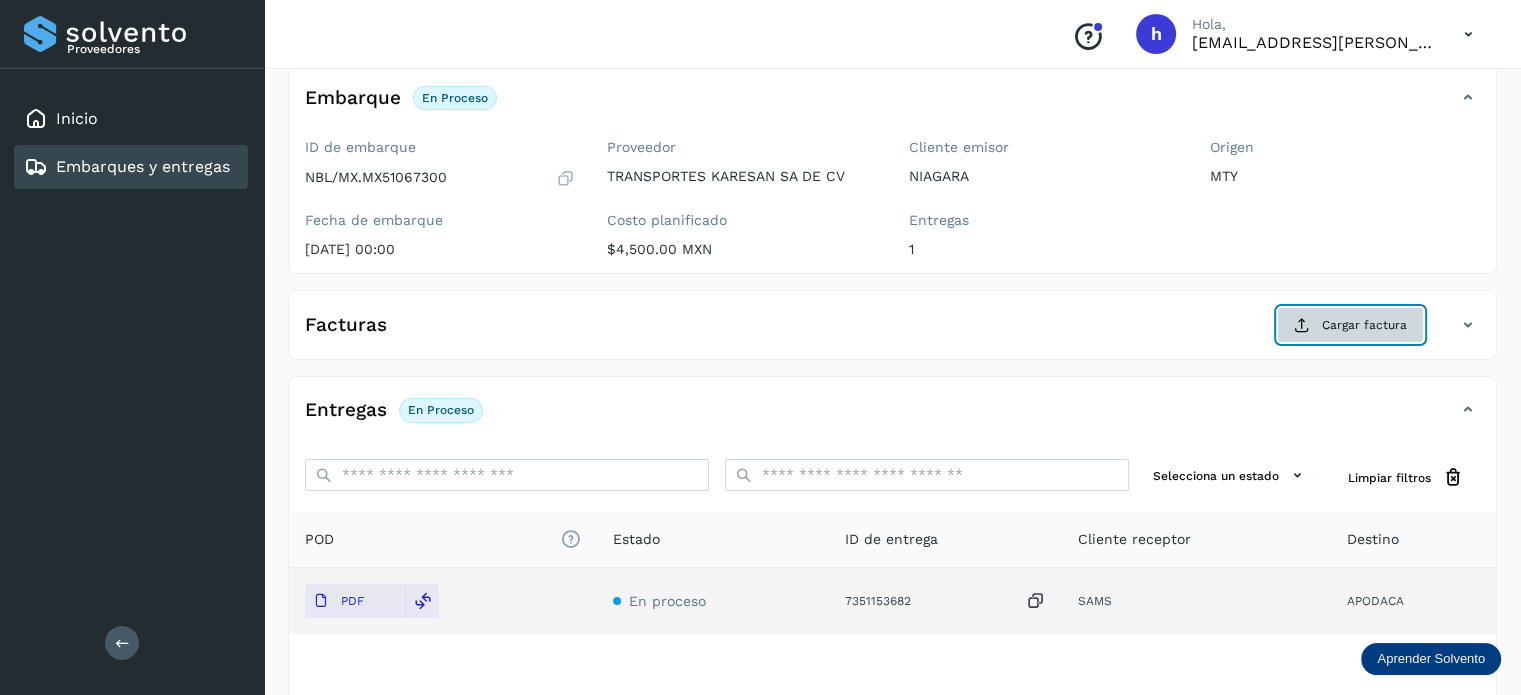 click on "Cargar factura" 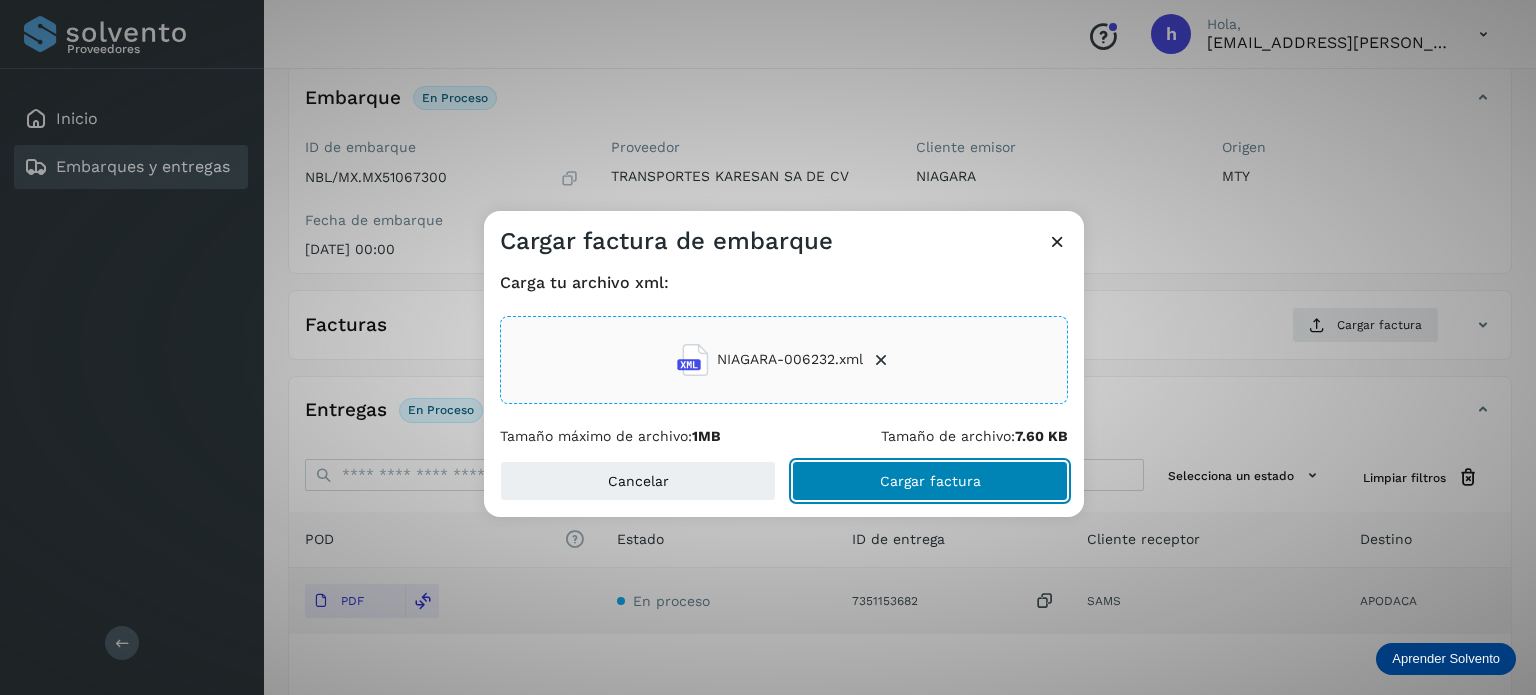 click on "Cargar factura" 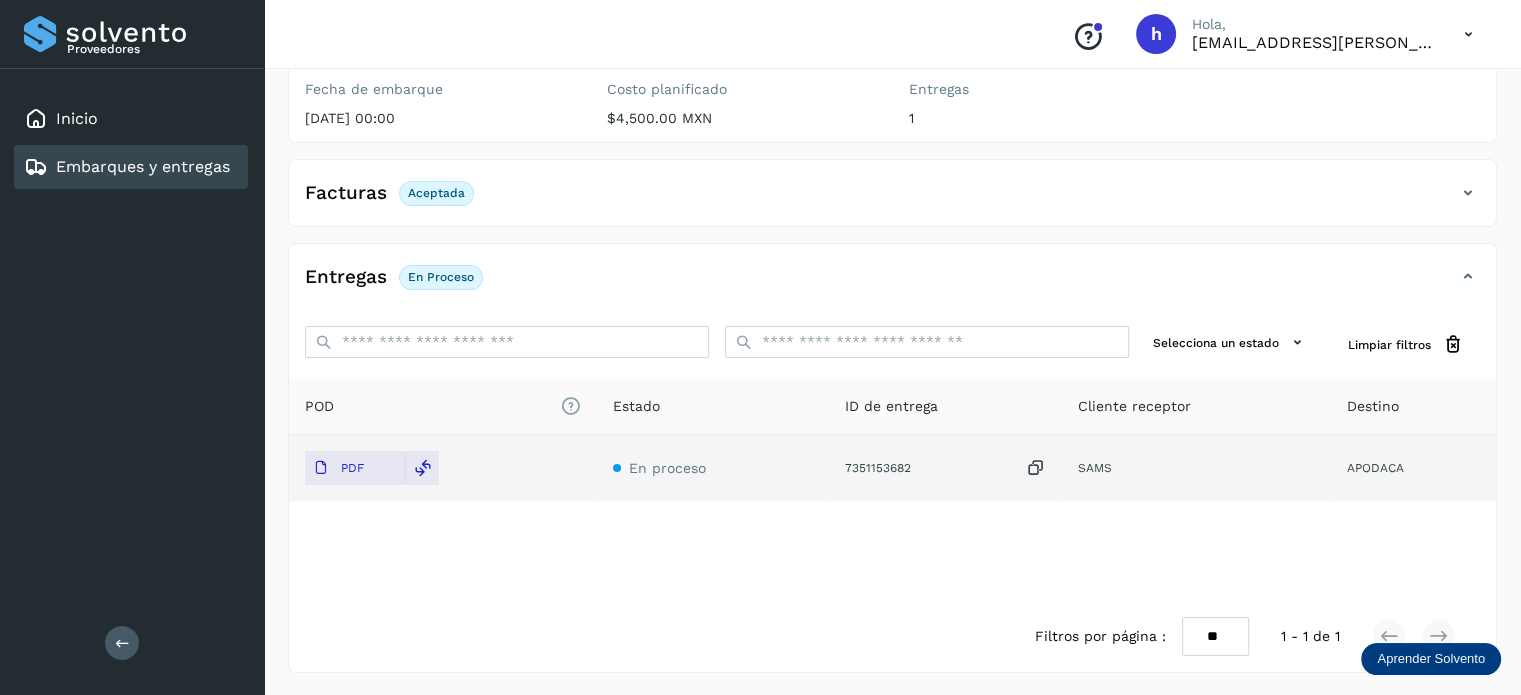 scroll, scrollTop: 0, scrollLeft: 0, axis: both 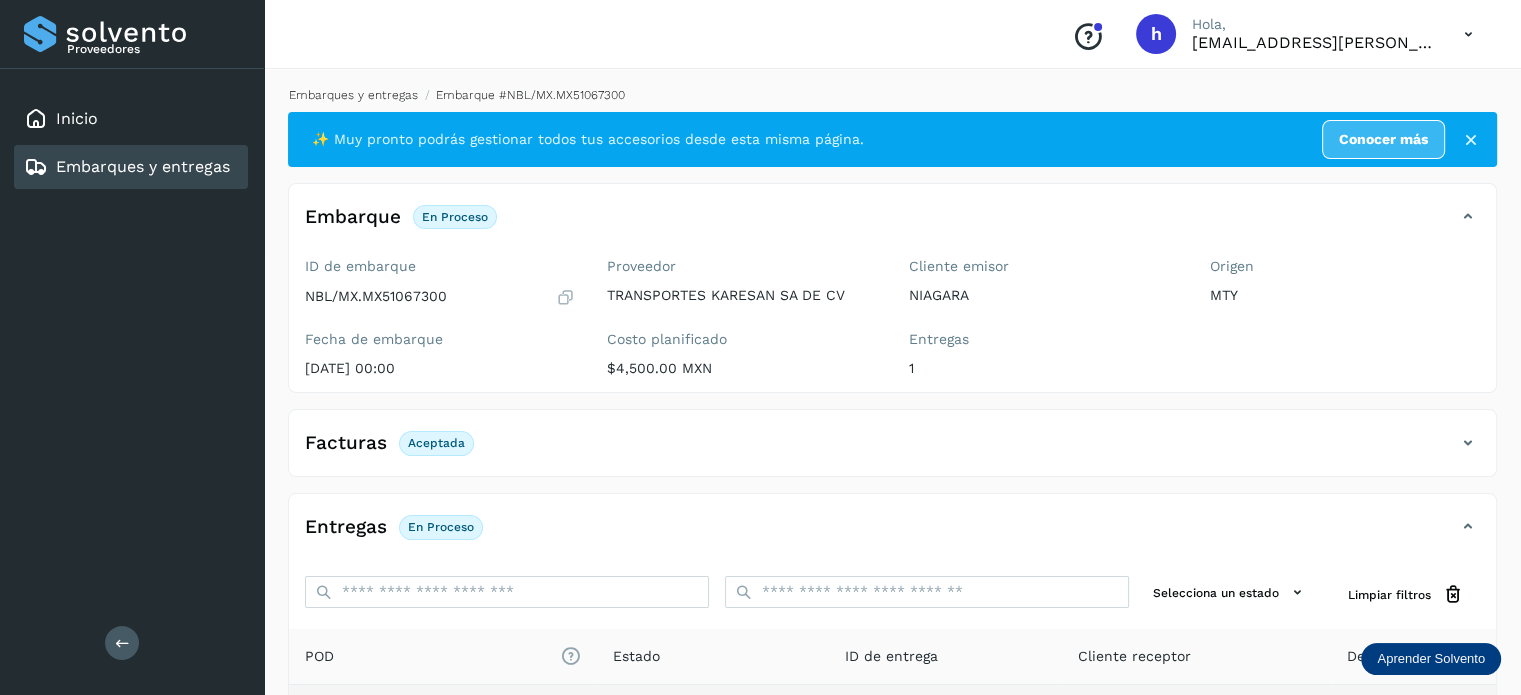 click on "Embarques y entregas" at bounding box center [353, 95] 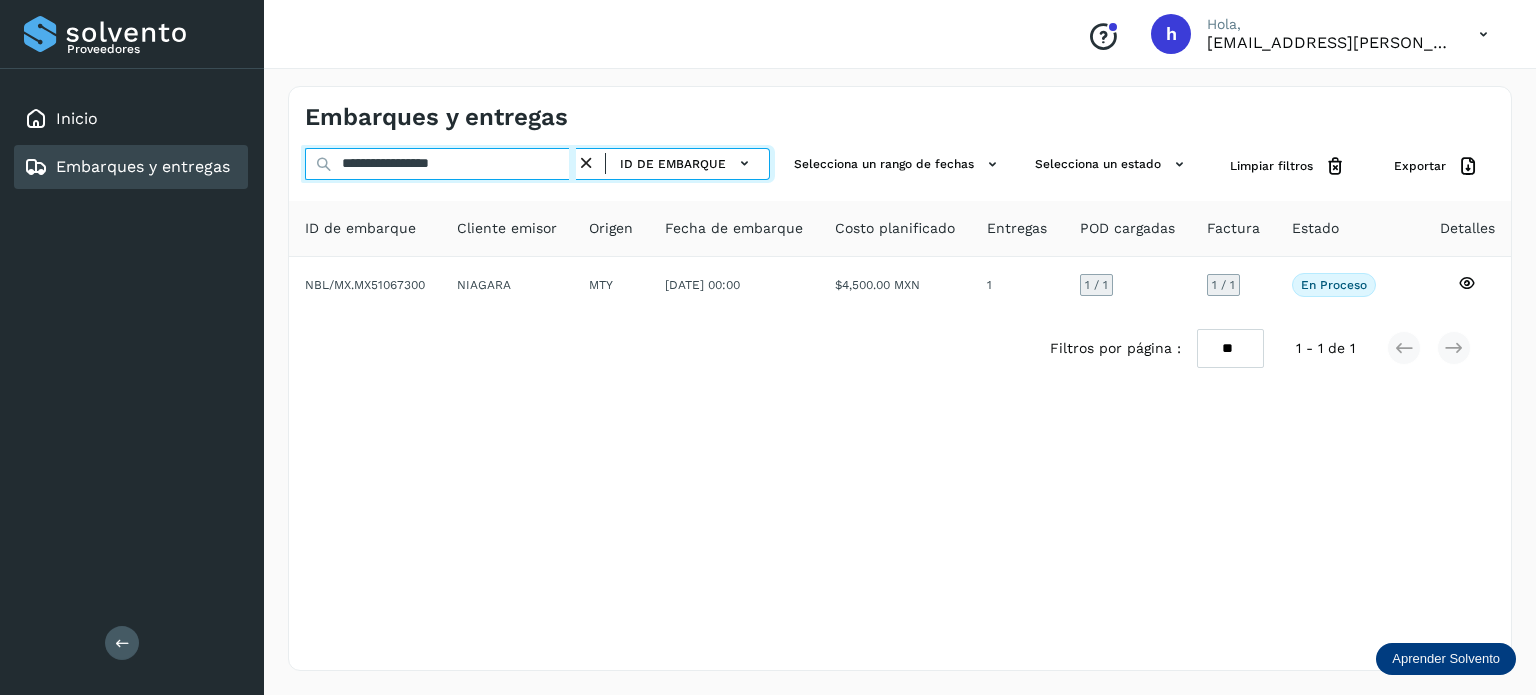 drag, startPoint x: 496, startPoint y: 169, endPoint x: 124, endPoint y: 192, distance: 372.71036 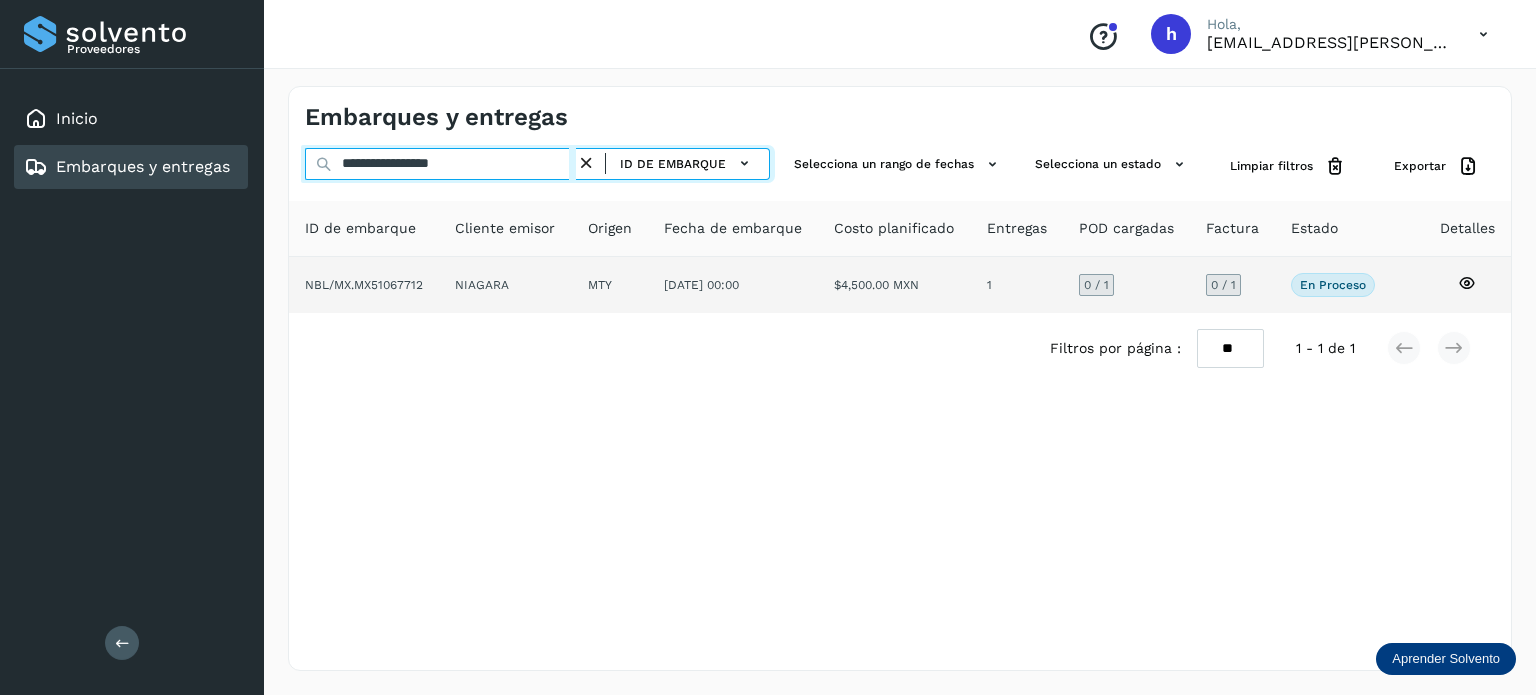 type on "**********" 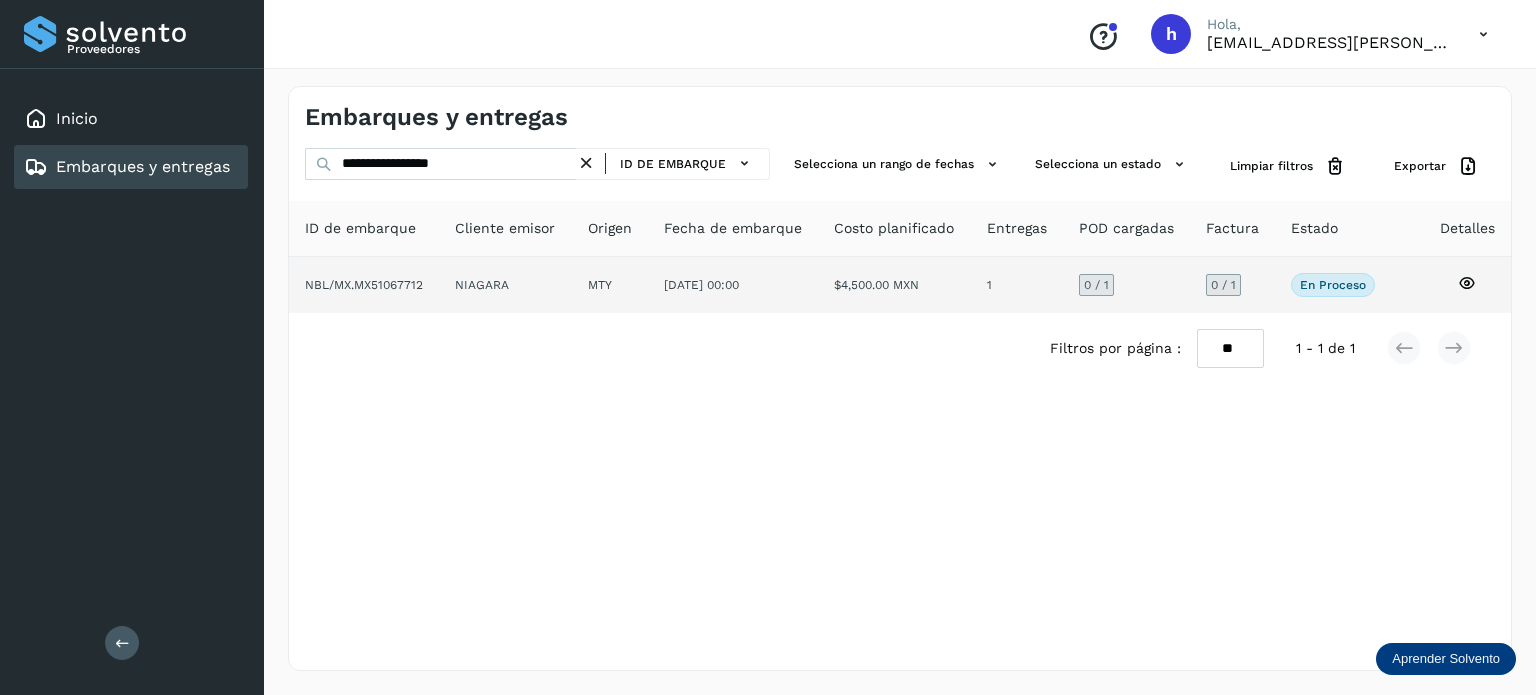 click on "NIAGARA" 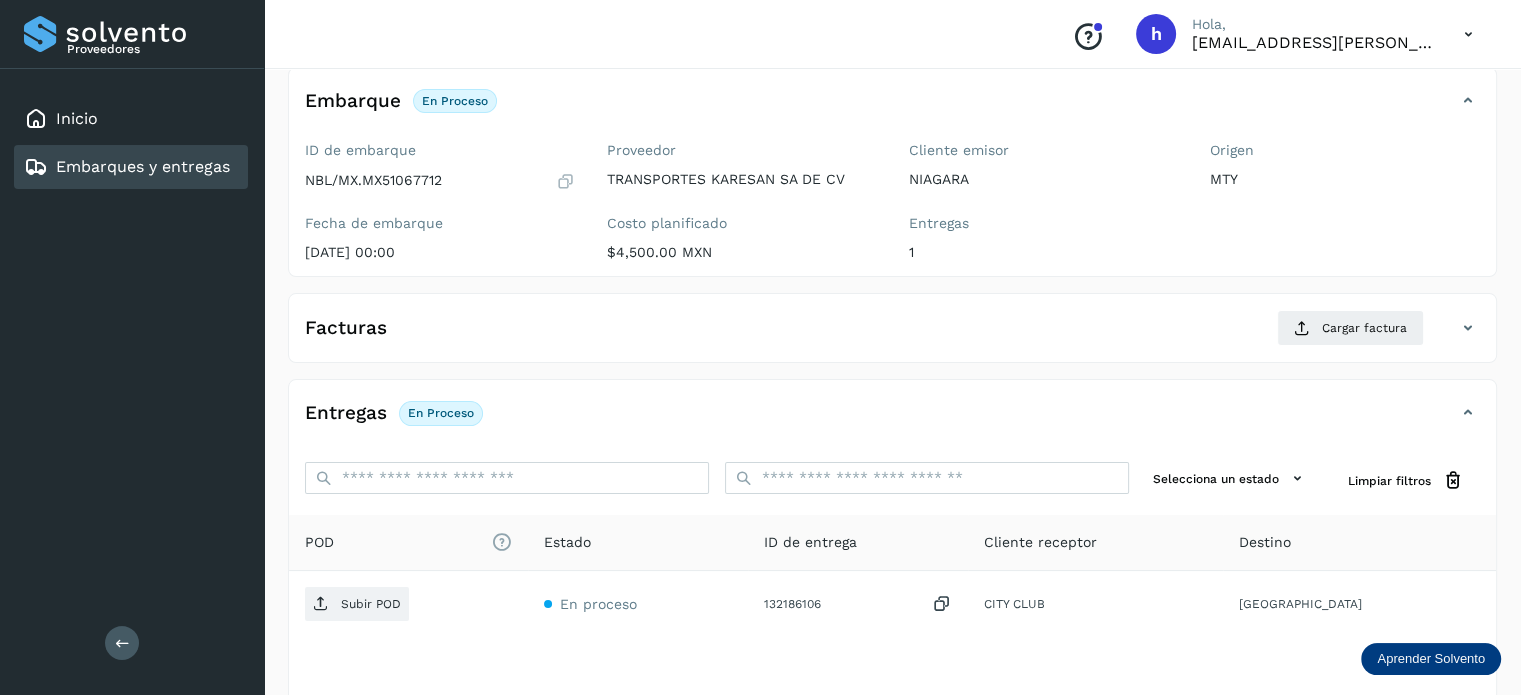 scroll, scrollTop: 116, scrollLeft: 0, axis: vertical 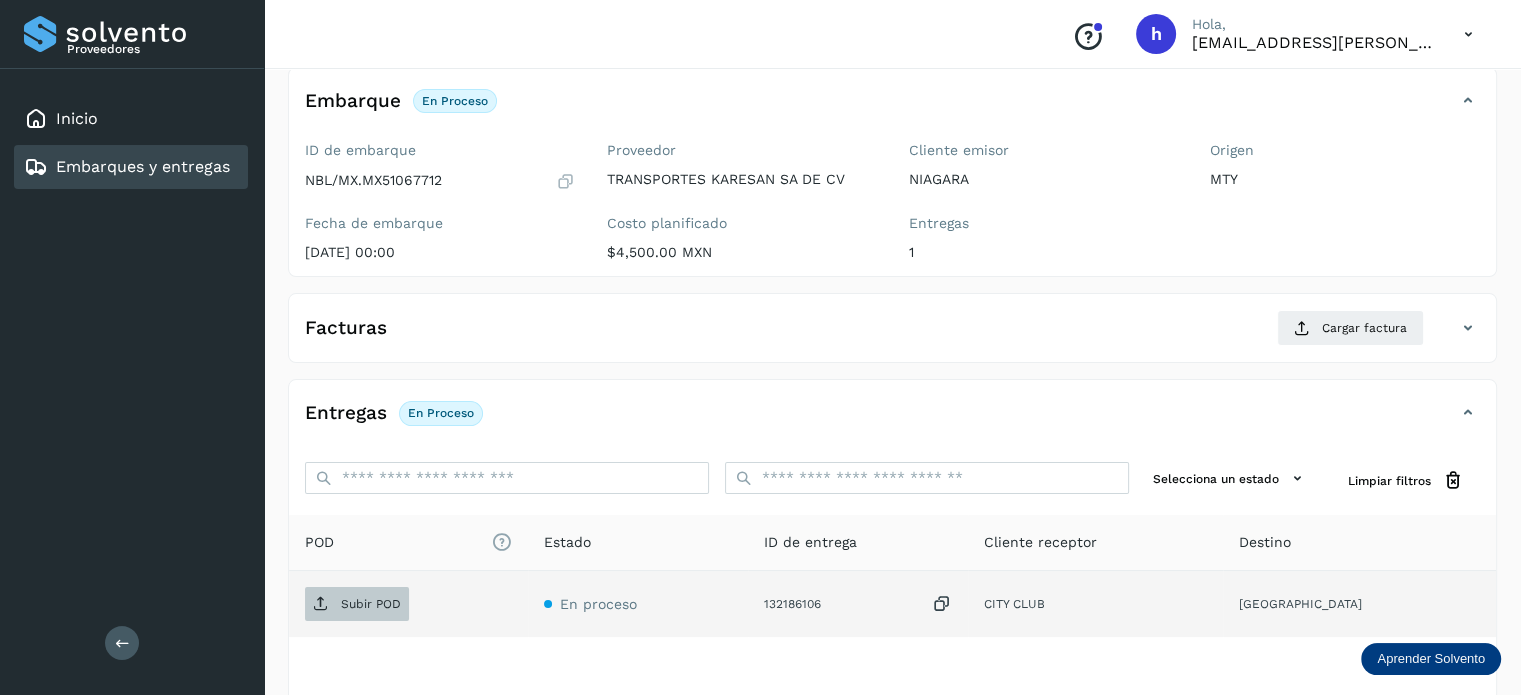 click on "Subir POD" at bounding box center (371, 604) 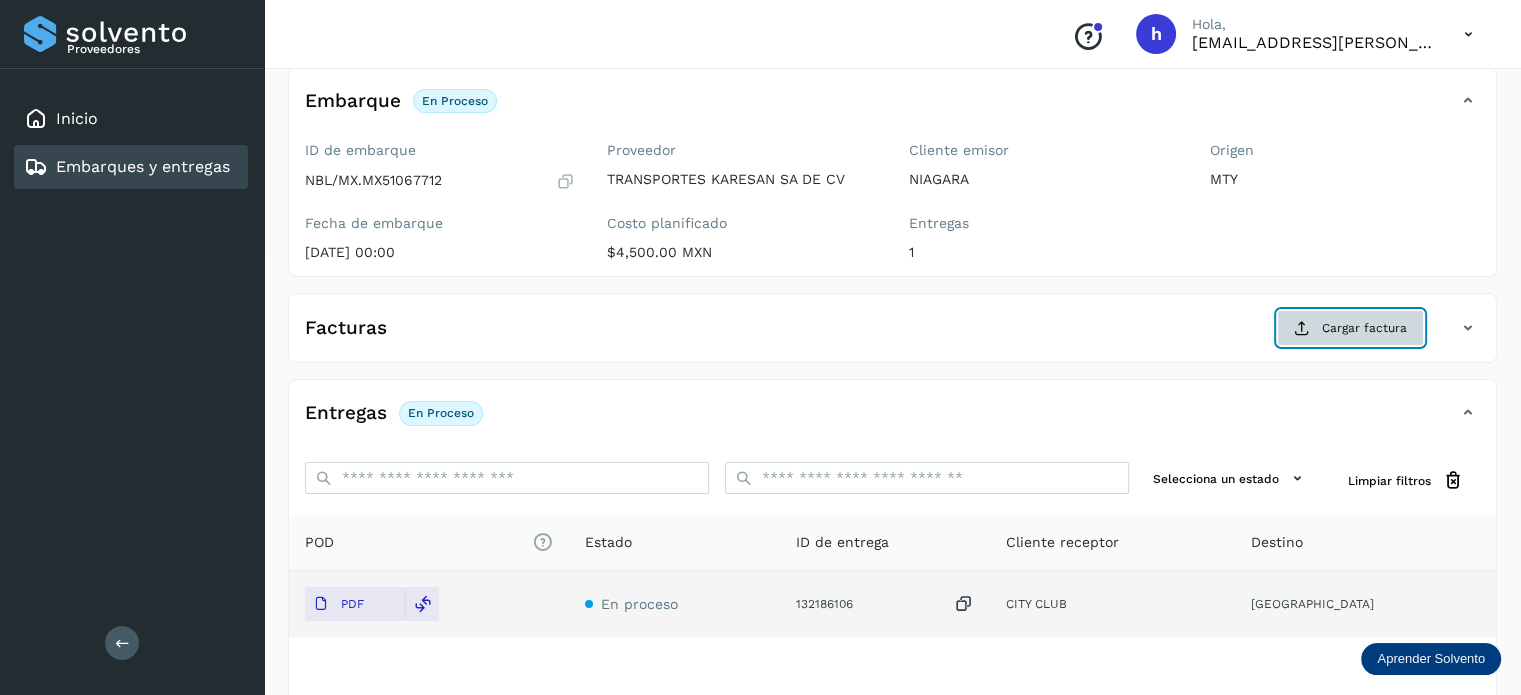 click on "Cargar factura" 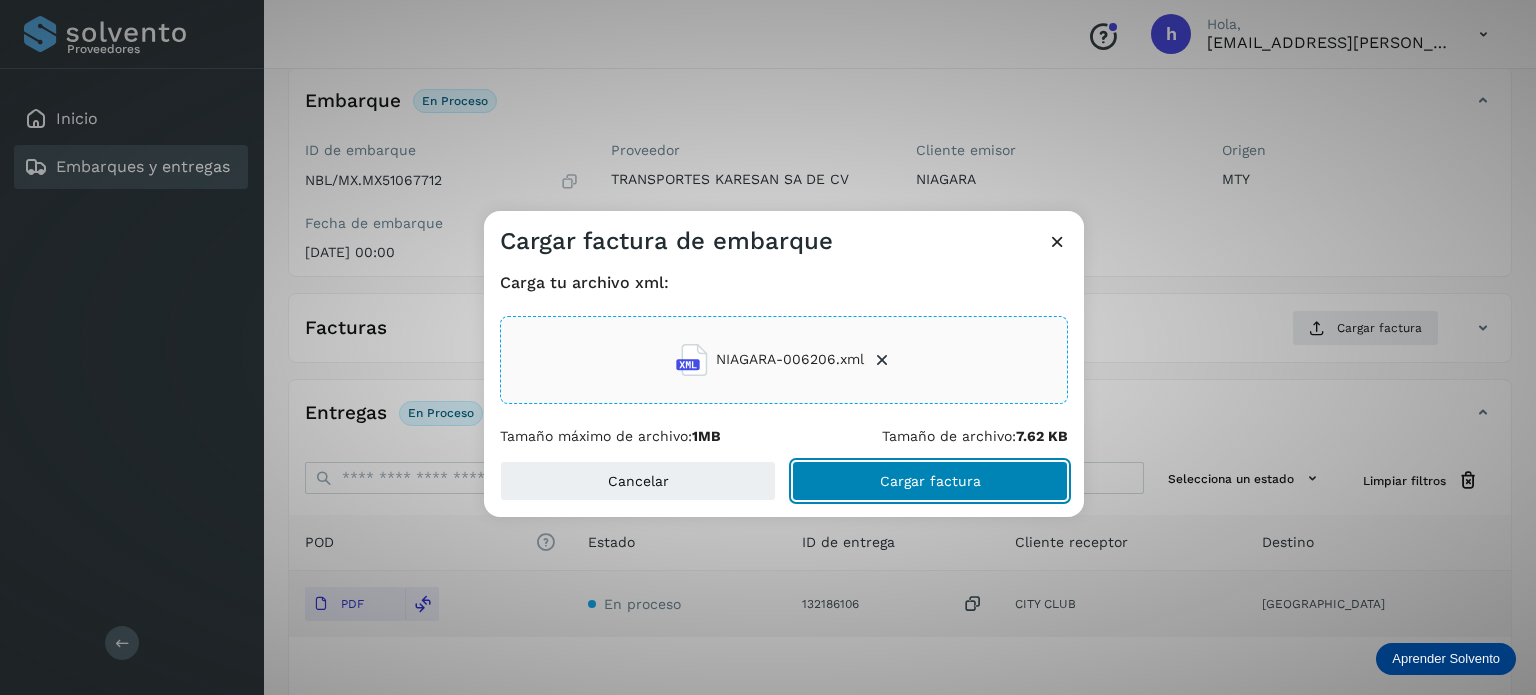 click on "Cargar factura" 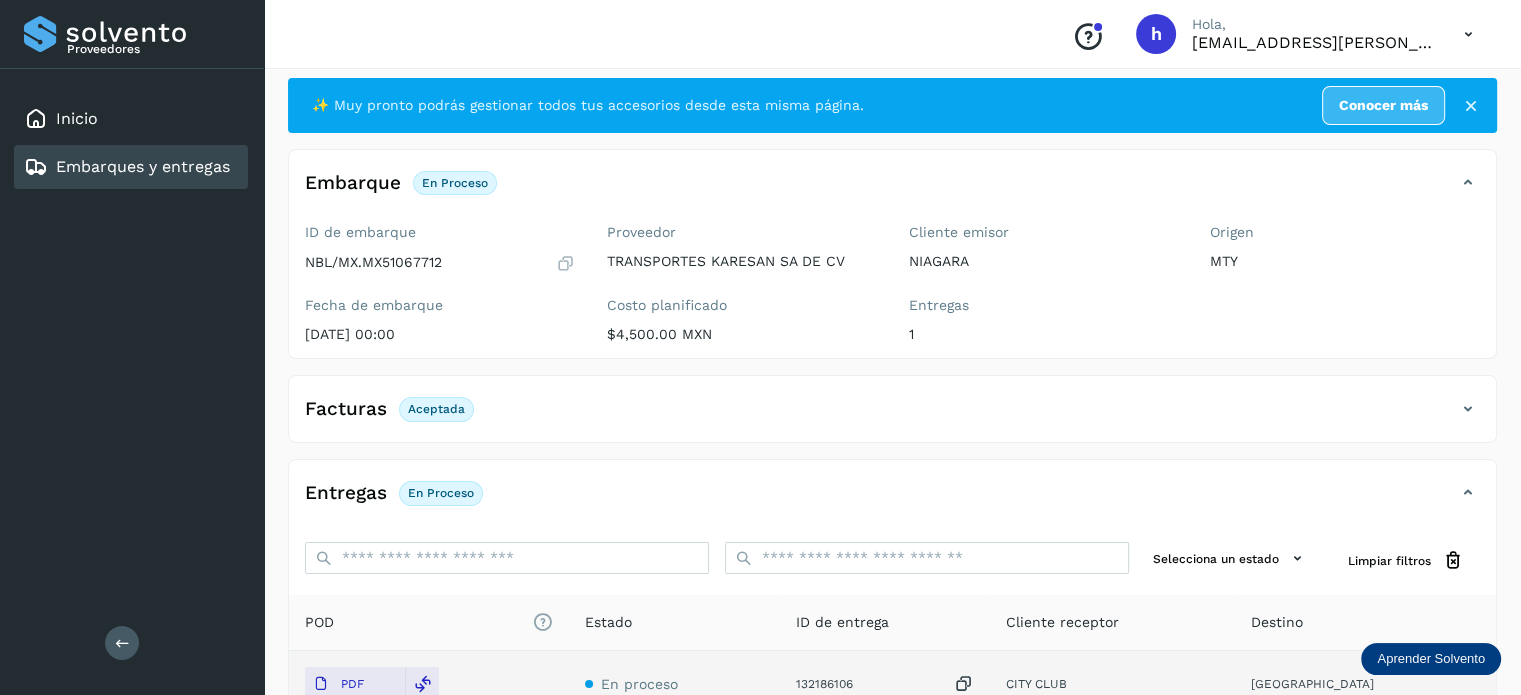 scroll, scrollTop: 0, scrollLeft: 0, axis: both 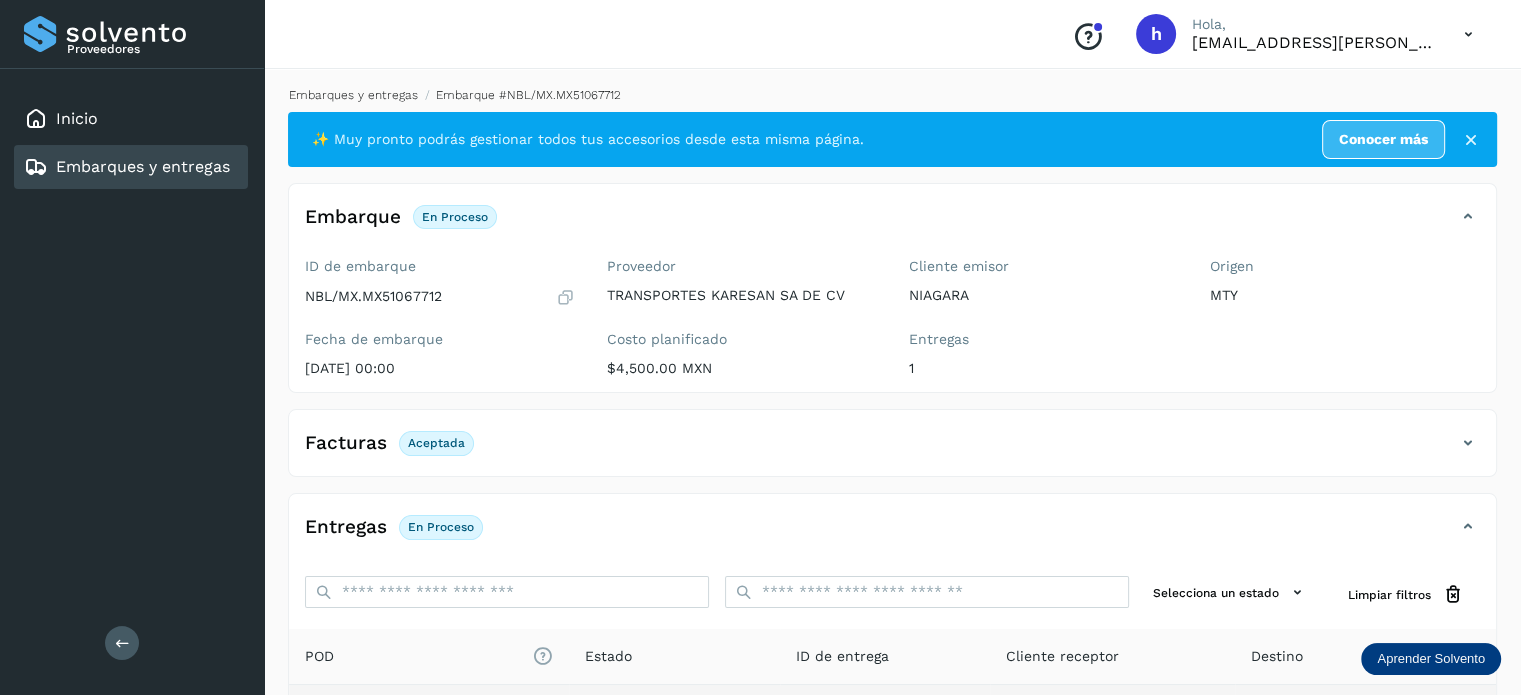 click on "Embarques y entregas" at bounding box center (353, 95) 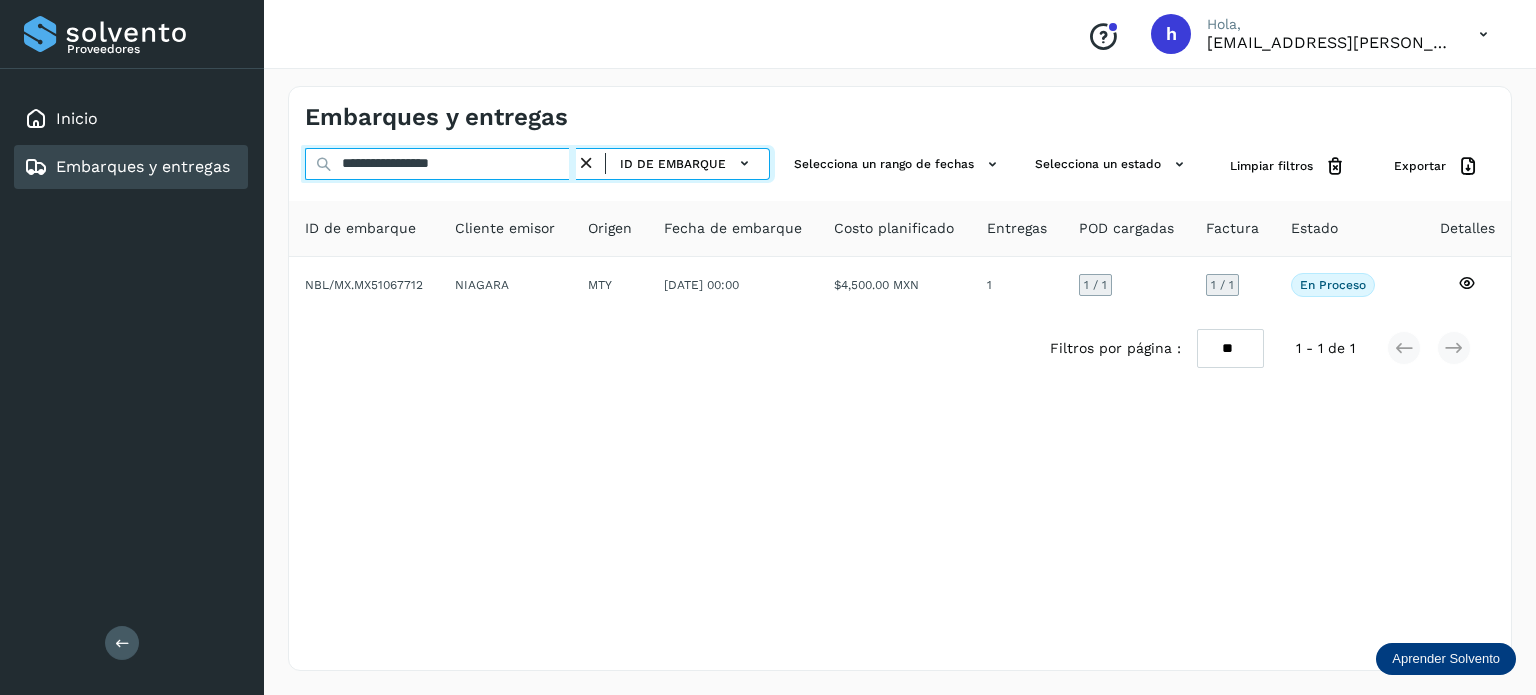 drag, startPoint x: 556, startPoint y: 171, endPoint x: 80, endPoint y: 195, distance: 476.60464 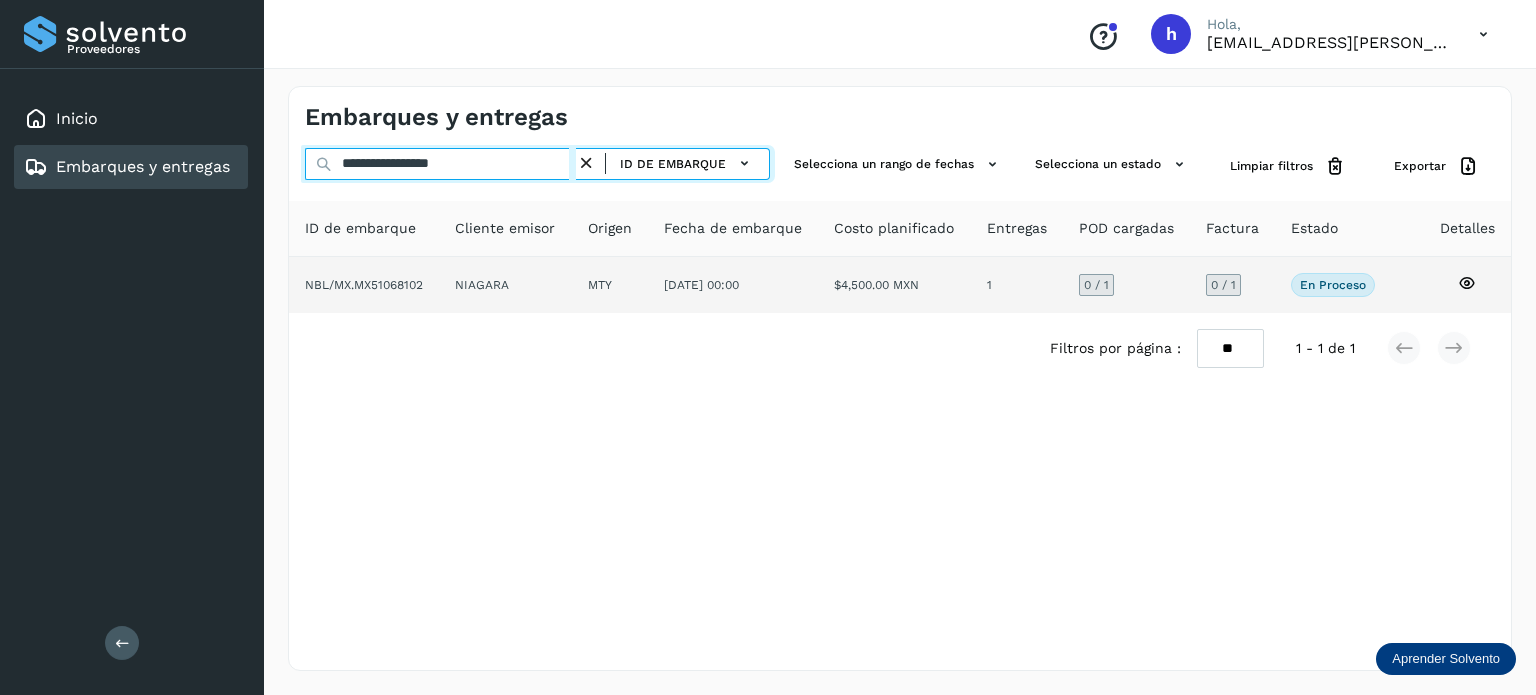 type on "**********" 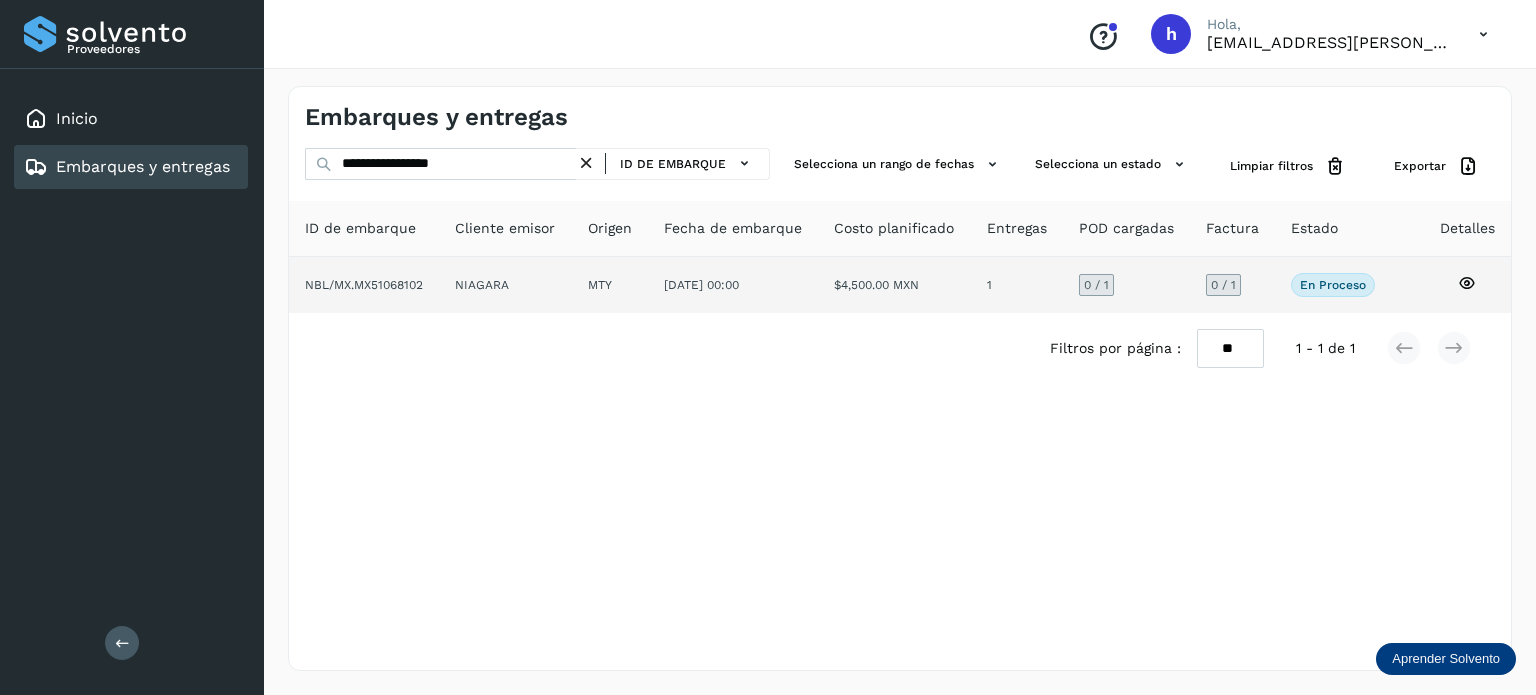 click on "NIAGARA" 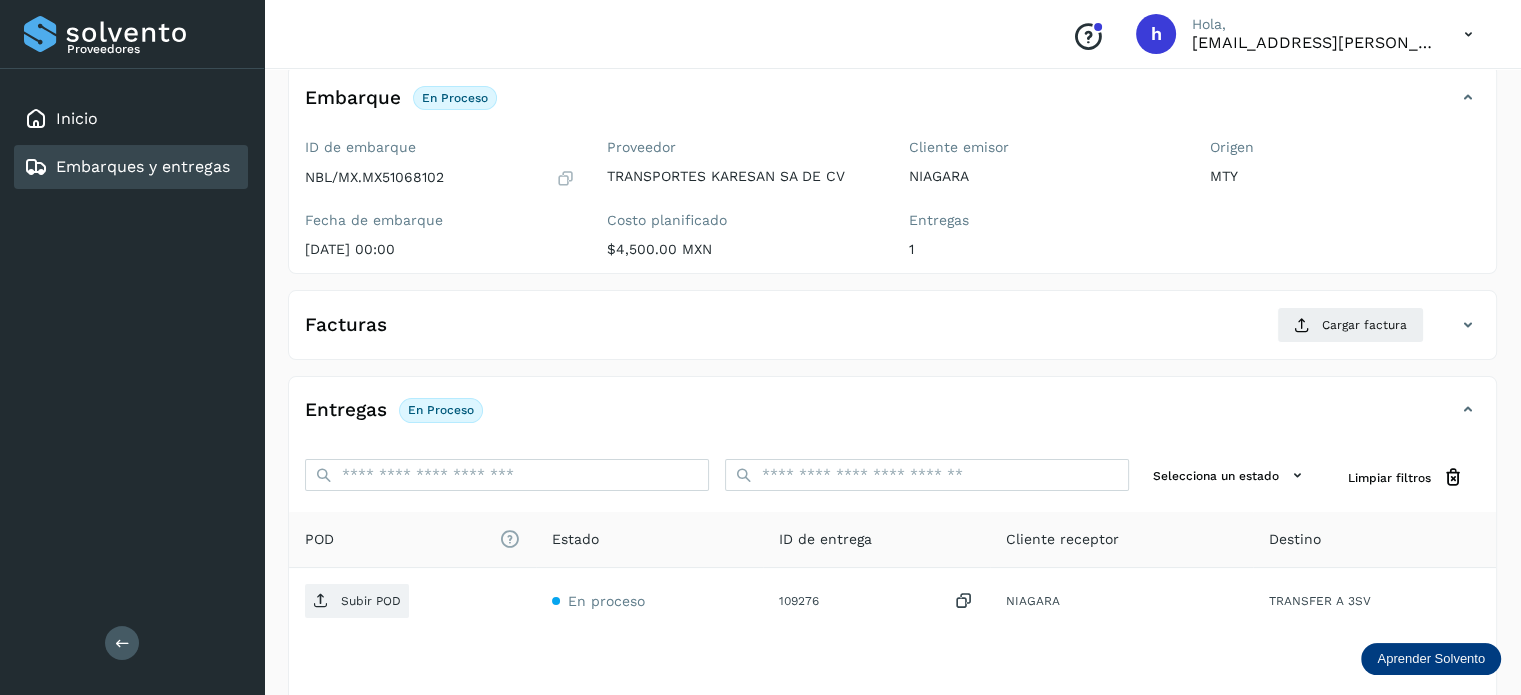 scroll, scrollTop: 120, scrollLeft: 0, axis: vertical 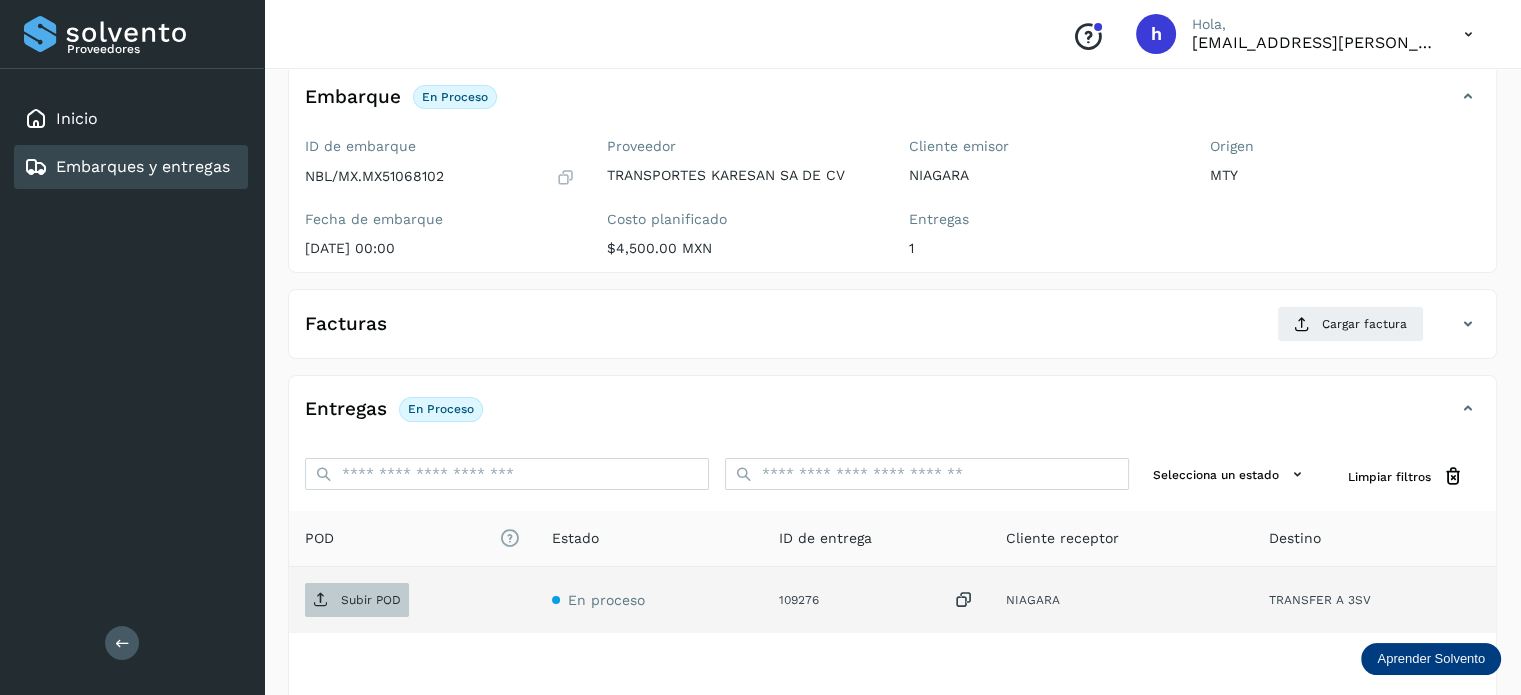click on "Subir POD" at bounding box center (357, 600) 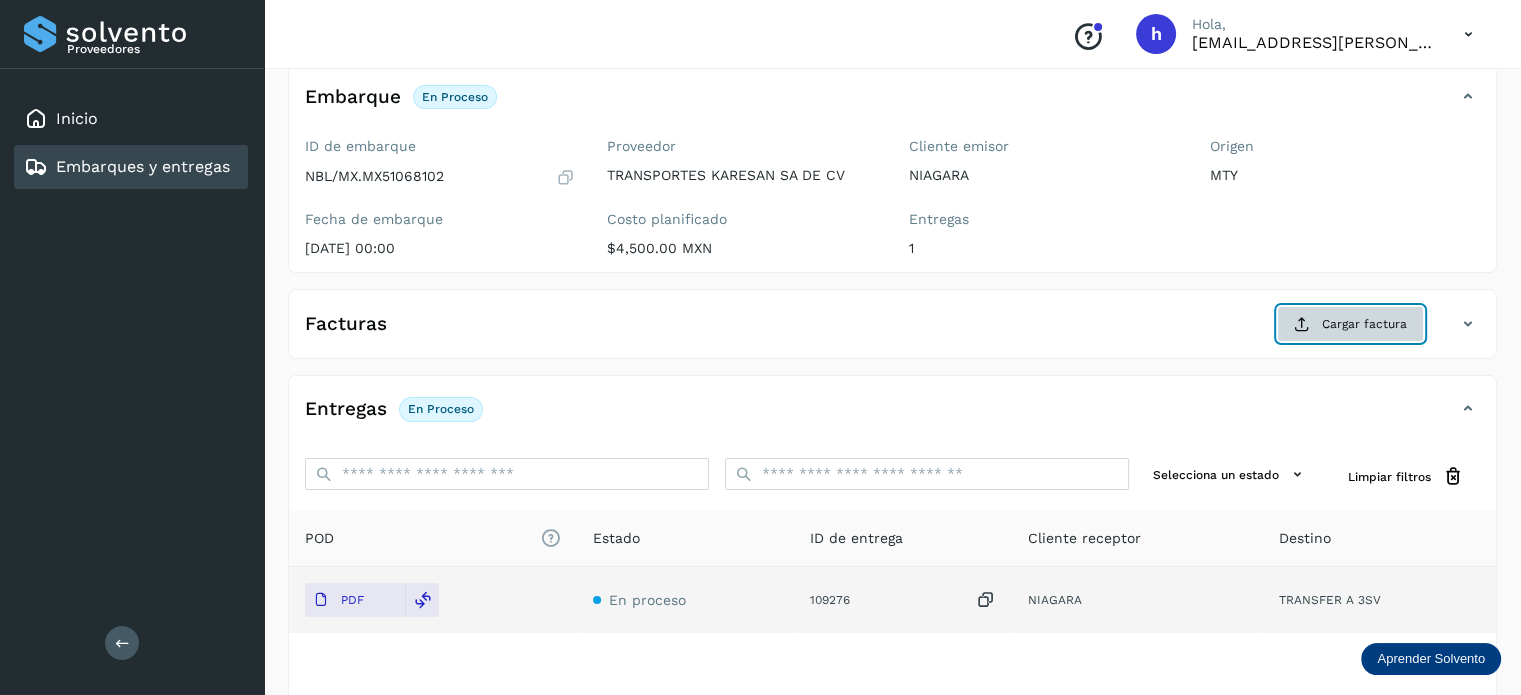 click on "Cargar factura" 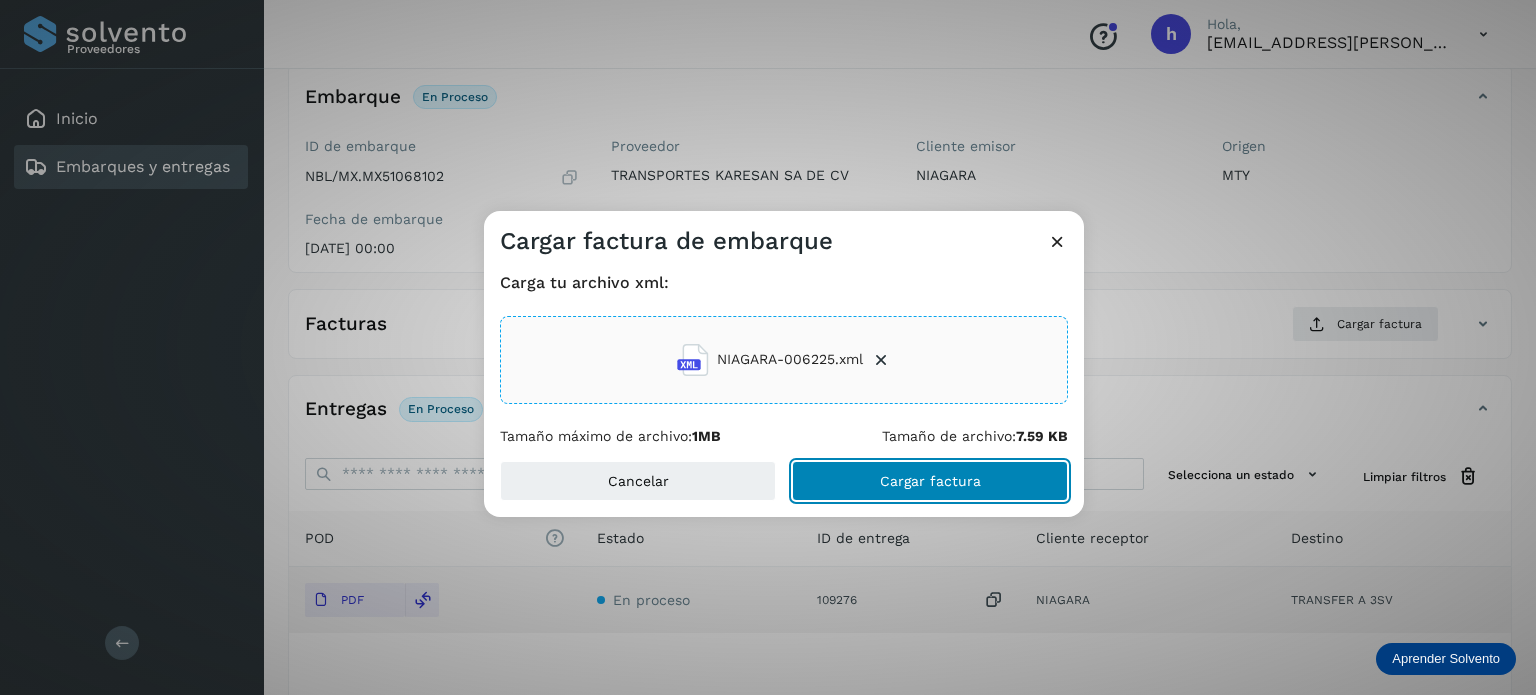 click on "Cargar factura" 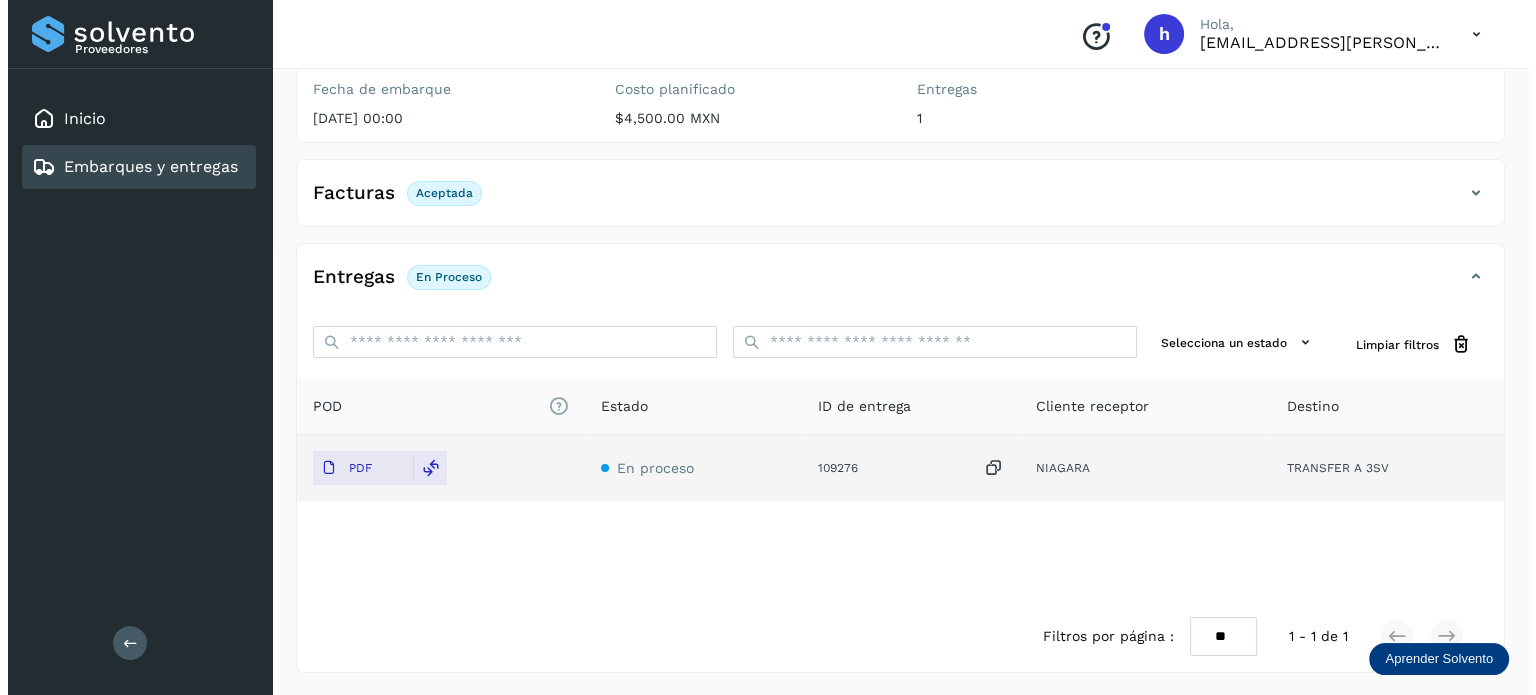 scroll, scrollTop: 0, scrollLeft: 0, axis: both 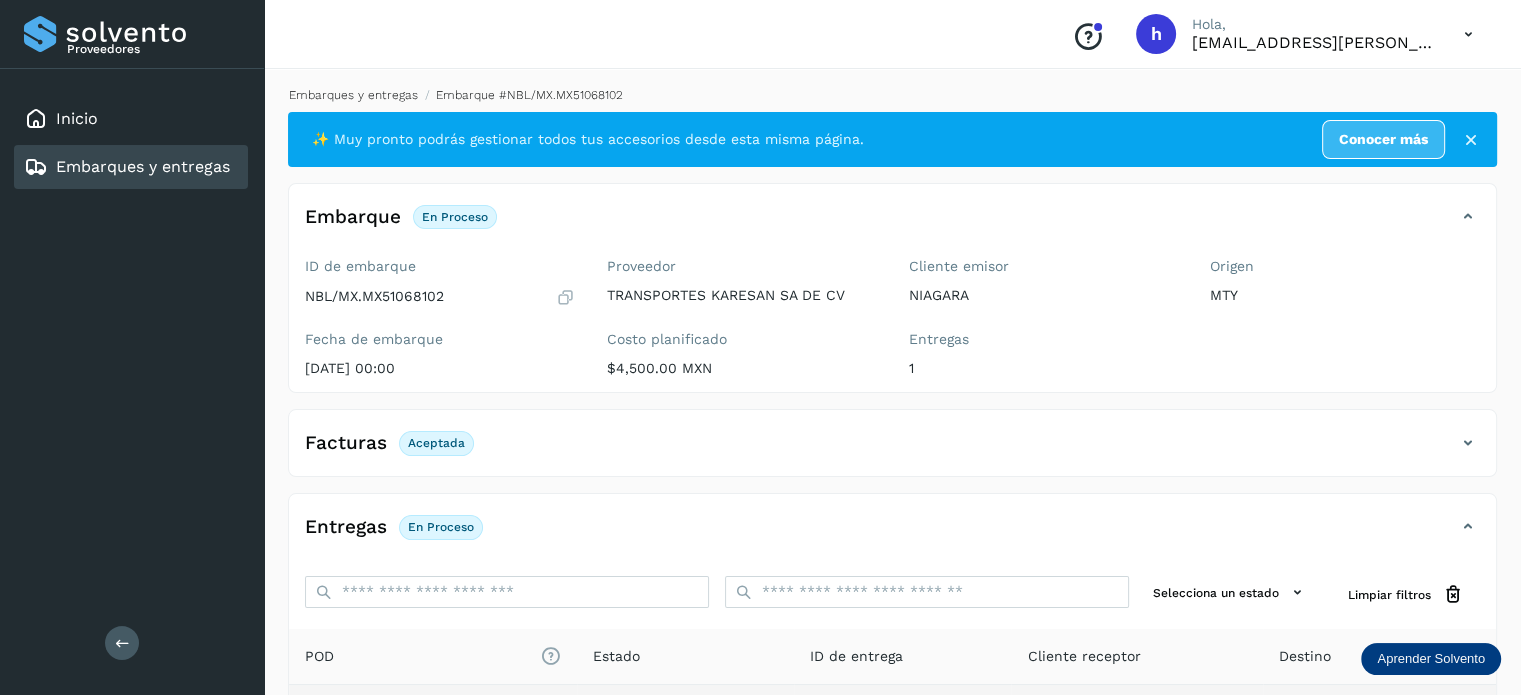 click on "Embarques y entregas" at bounding box center [353, 95] 